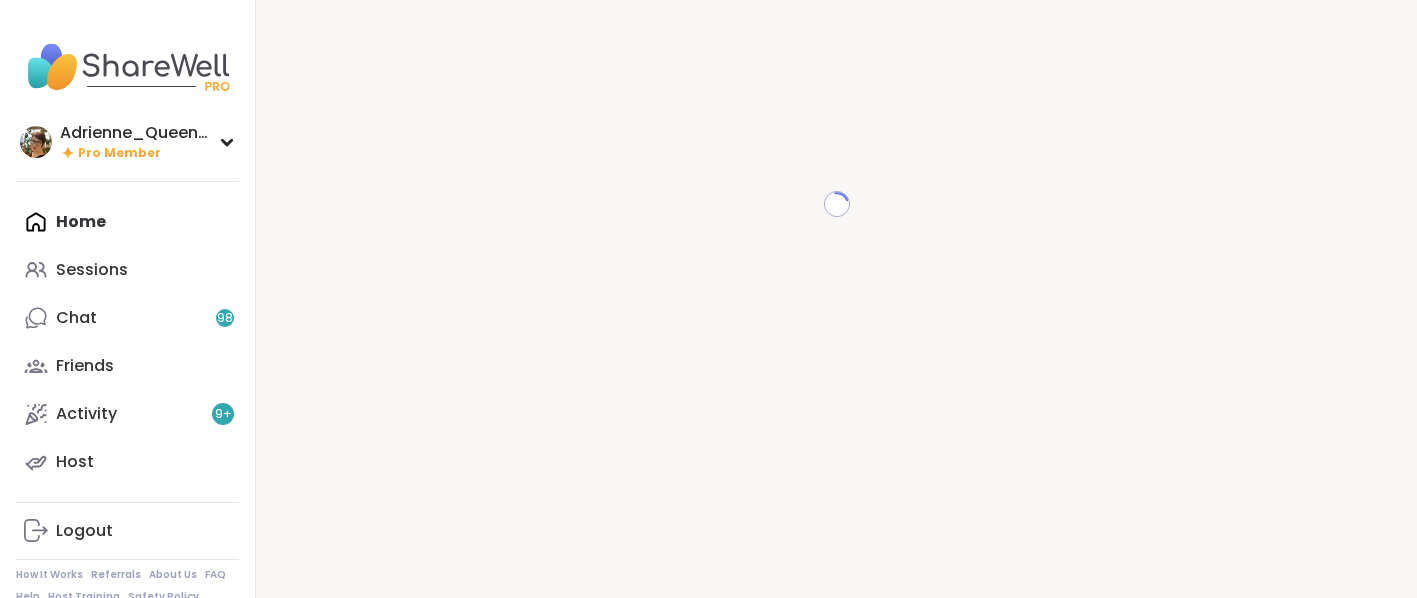 scroll, scrollTop: 0, scrollLeft: 0, axis: both 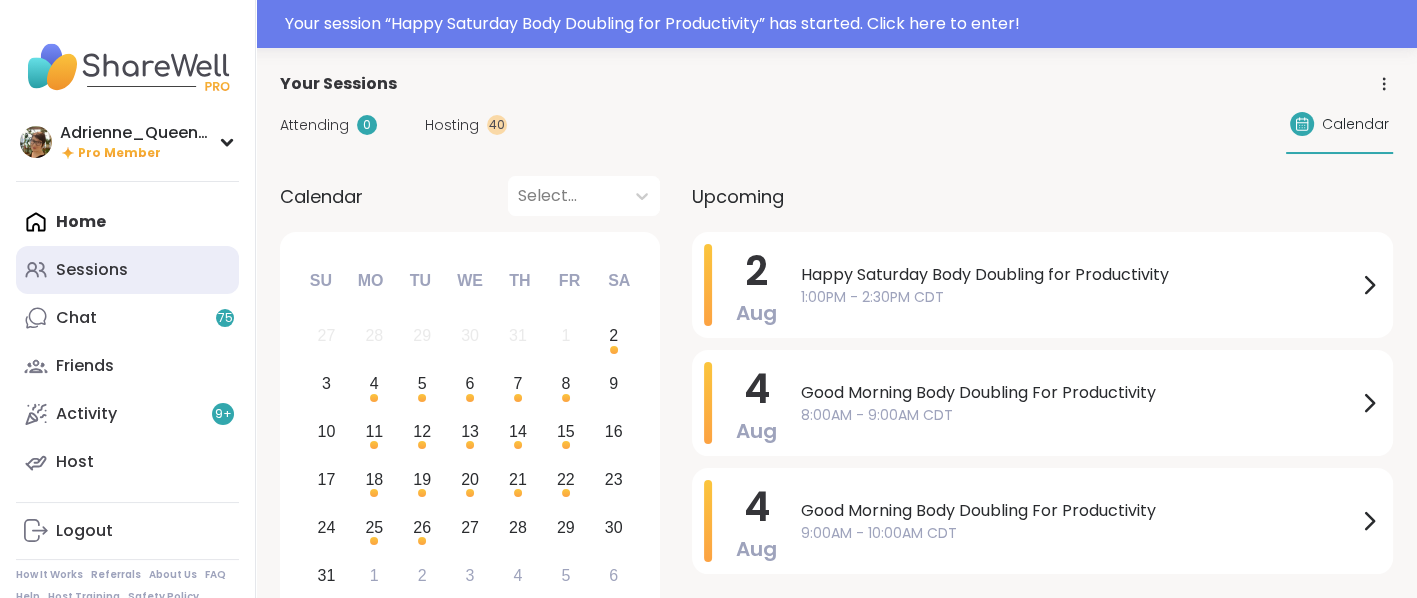click on "Sessions" at bounding box center (92, 270) 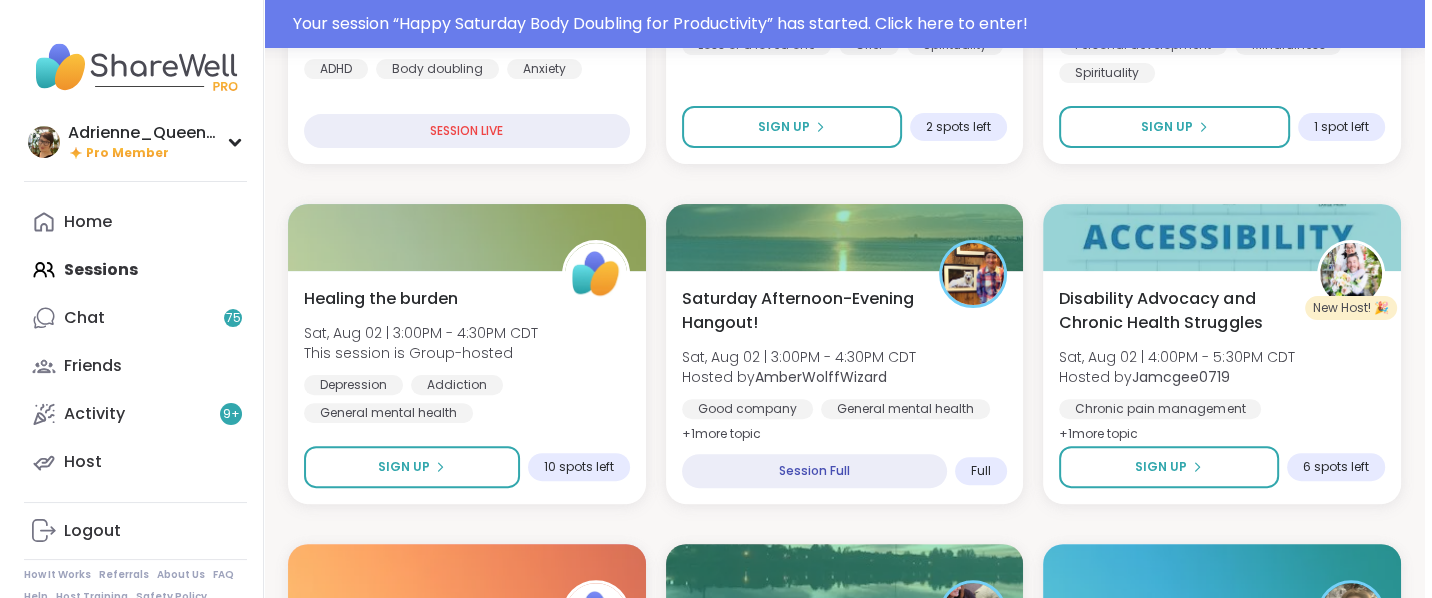 scroll, scrollTop: 495, scrollLeft: 0, axis: vertical 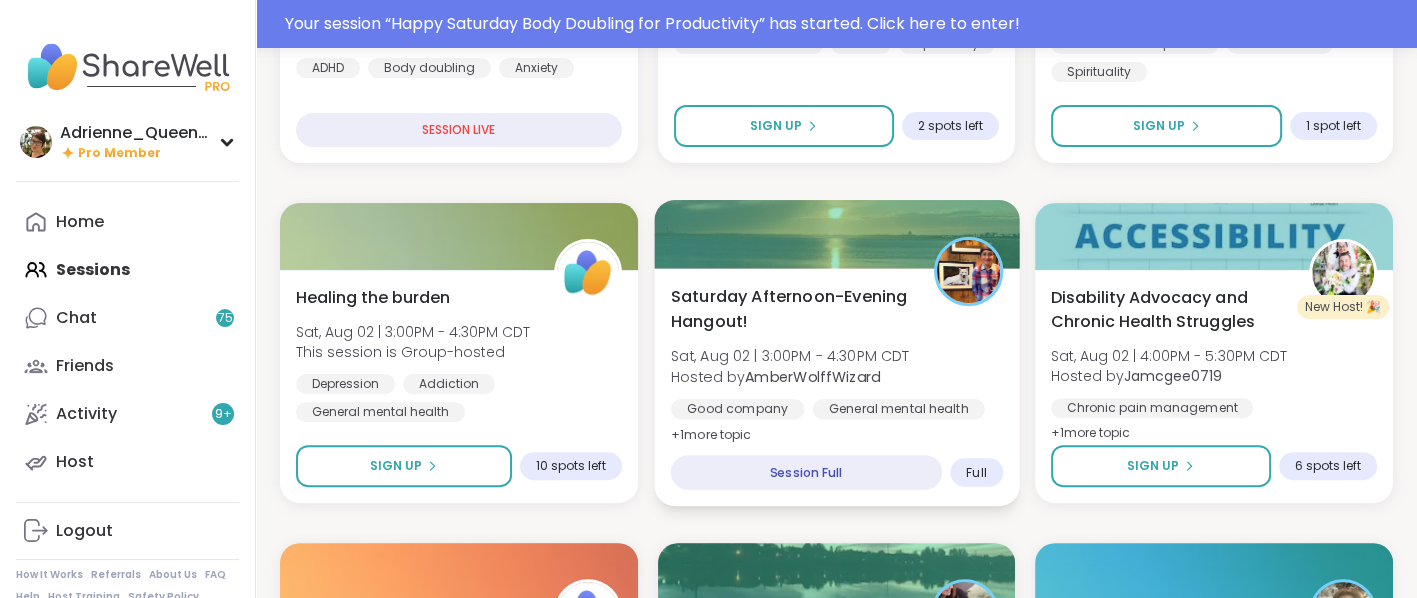 click on "Saturday Afternoon-Evening Hangout!" at bounding box center [790, 308] 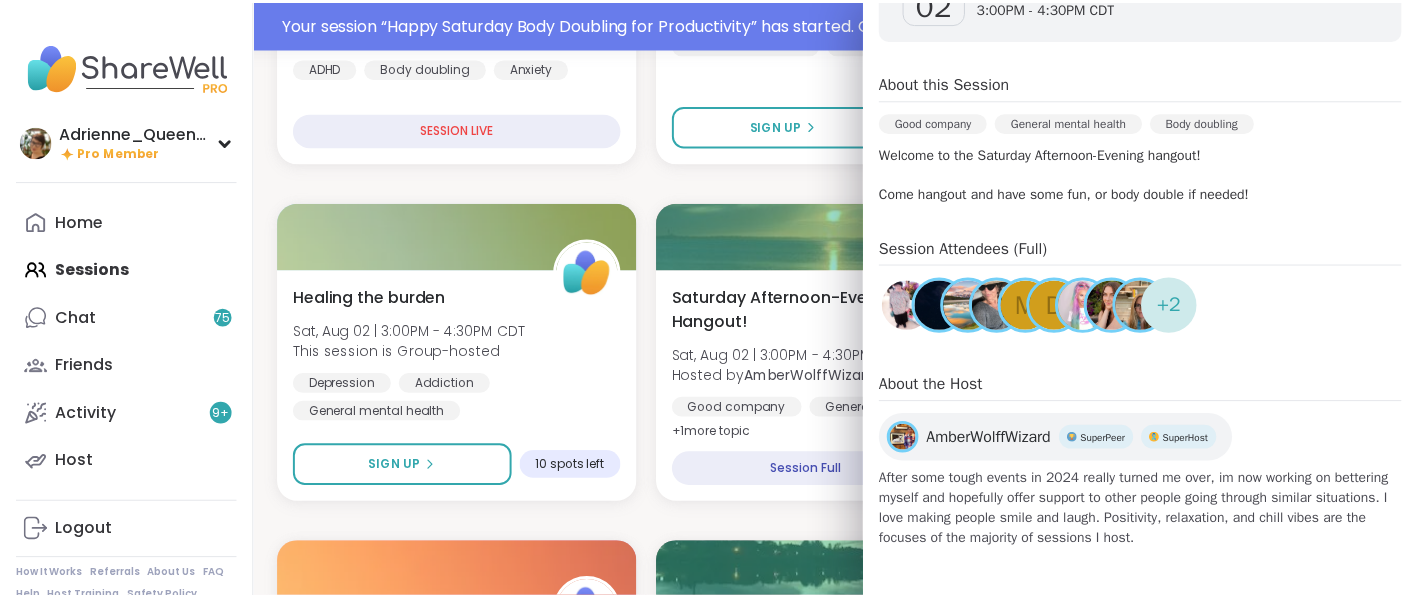 scroll, scrollTop: 0, scrollLeft: 0, axis: both 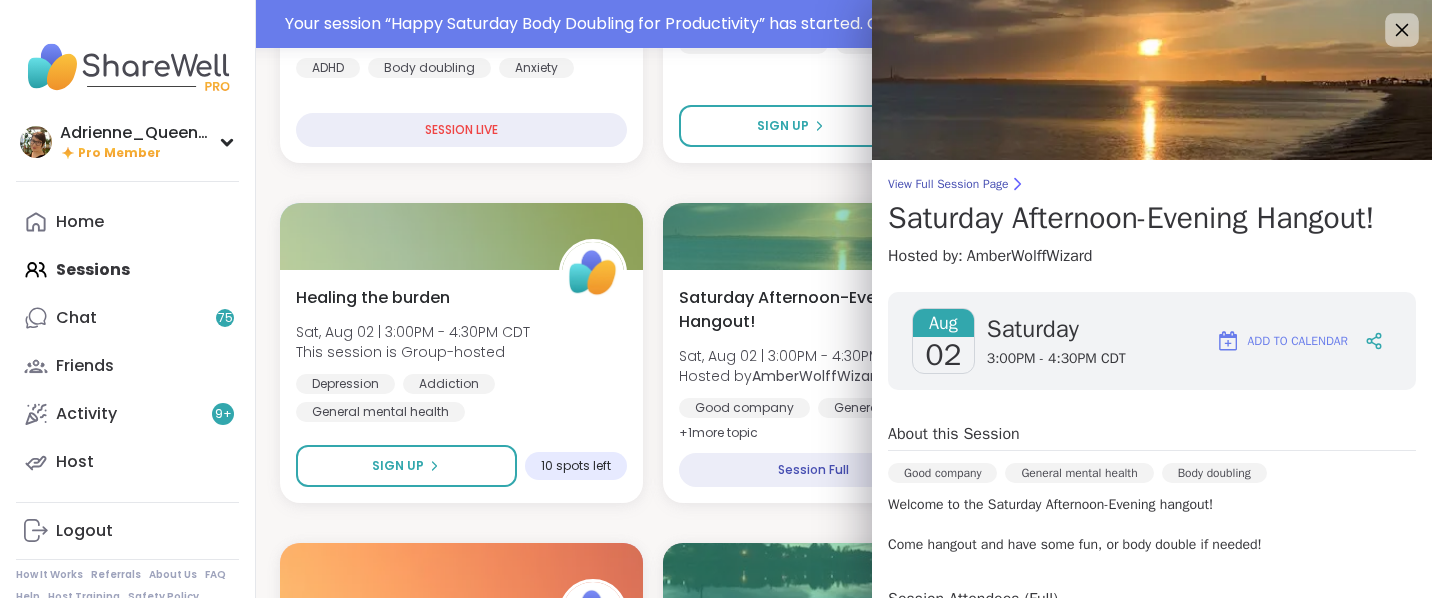 click 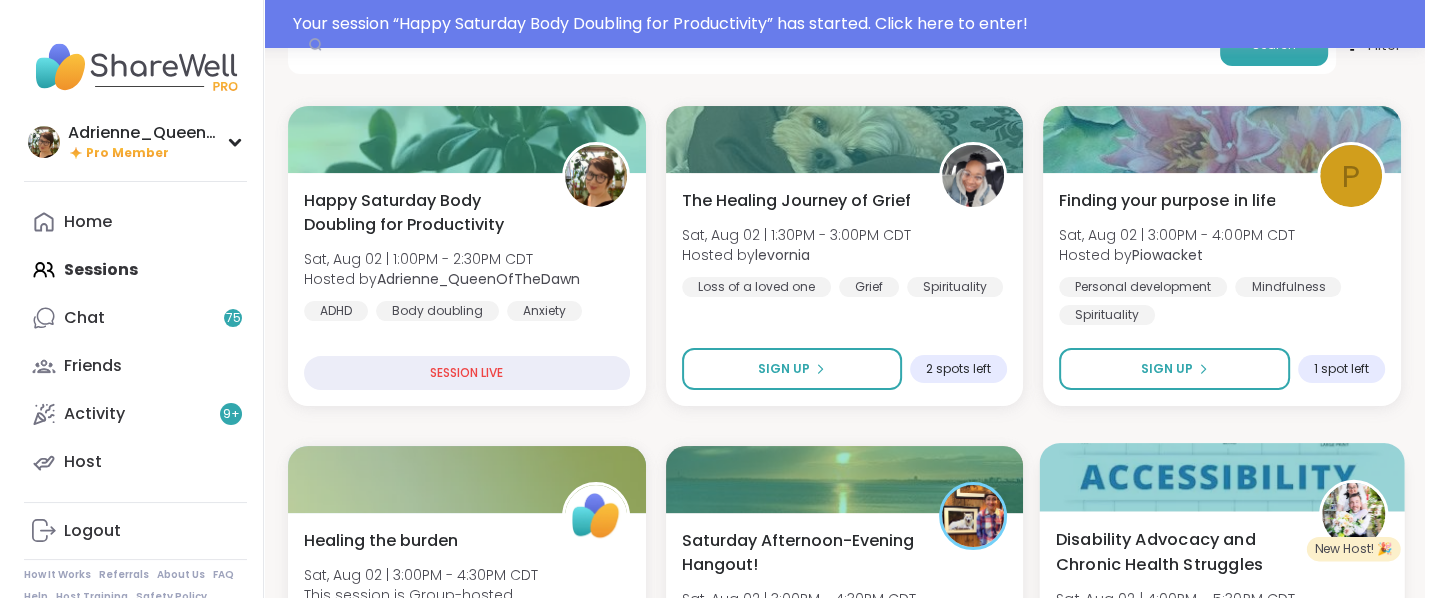 scroll, scrollTop: 254, scrollLeft: 0, axis: vertical 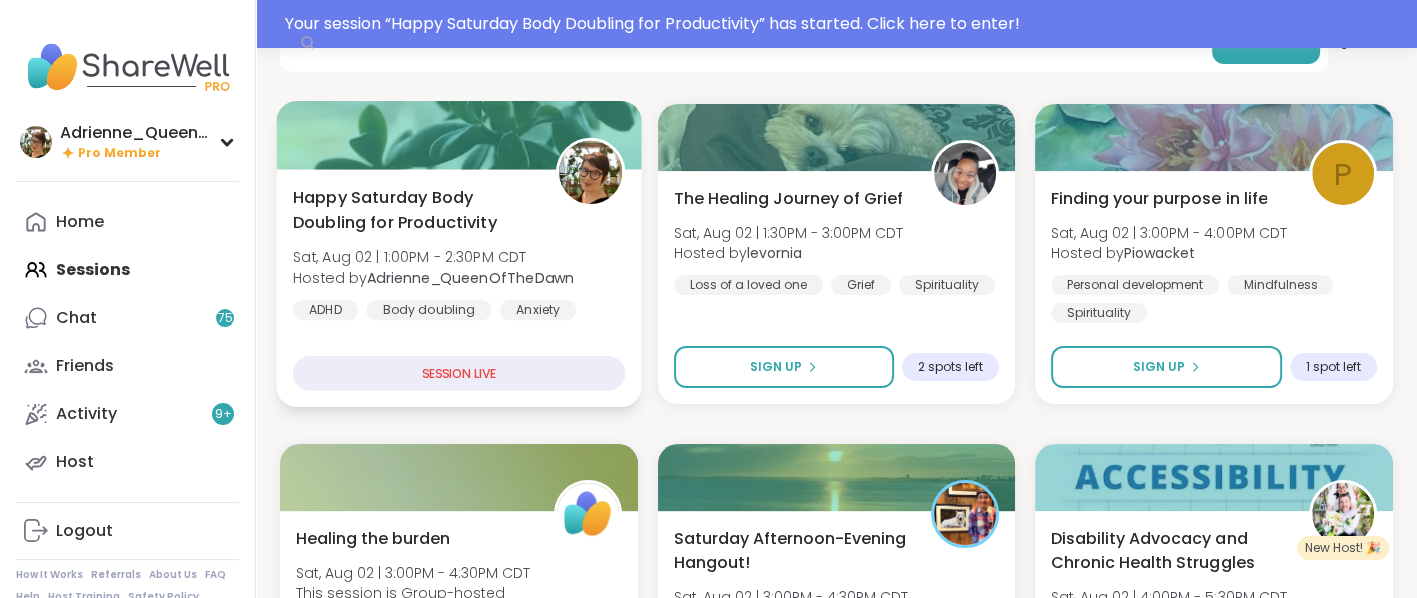 click on "Happy Saturday Body Doubling for Productivity  Sat, Aug 02 | 1:00PM - 2:30PM CDT Hosted by  Adrienne_QueenOfTheDawn ADHD Body doubling Anxiety" at bounding box center (459, 252) 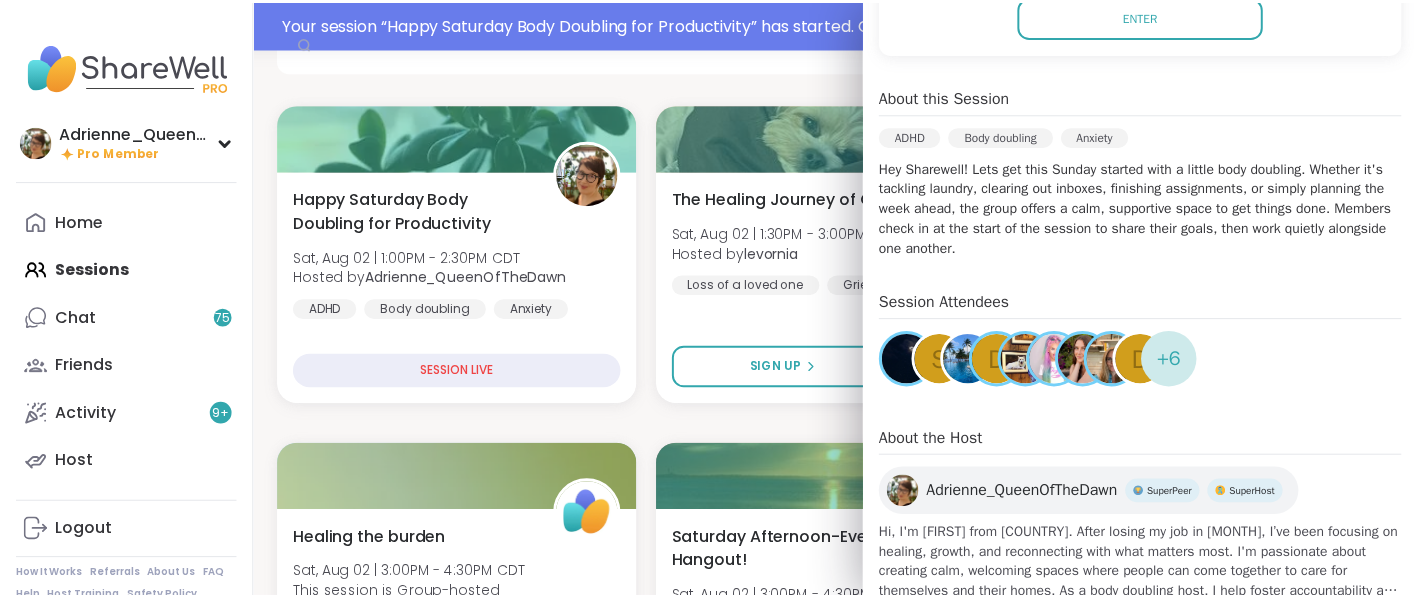 scroll, scrollTop: 364, scrollLeft: 0, axis: vertical 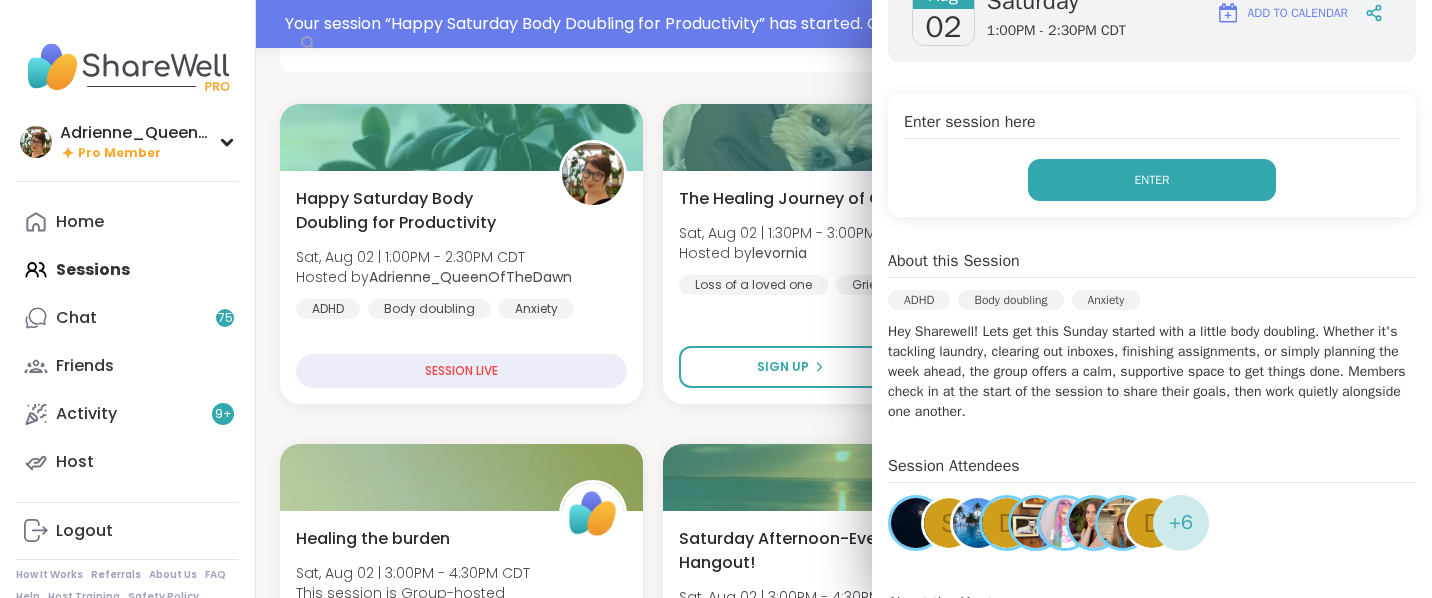 click on "Enter" at bounding box center [1152, 180] 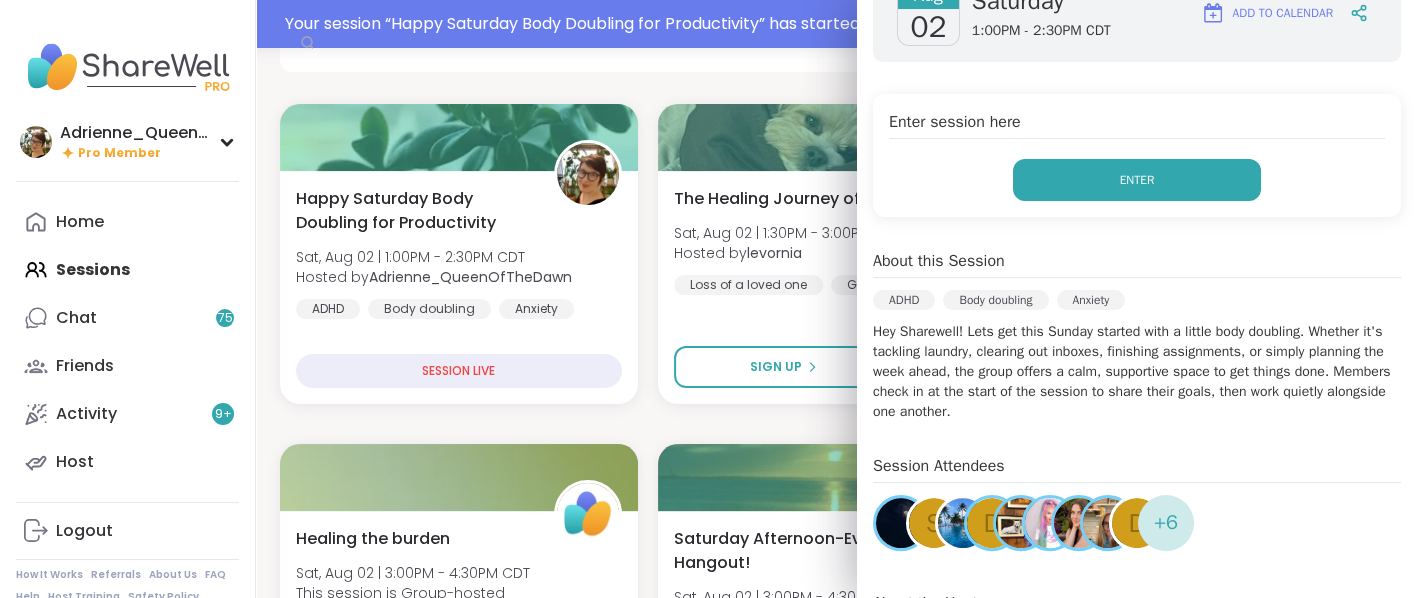 click on "Enter" at bounding box center (1137, 180) 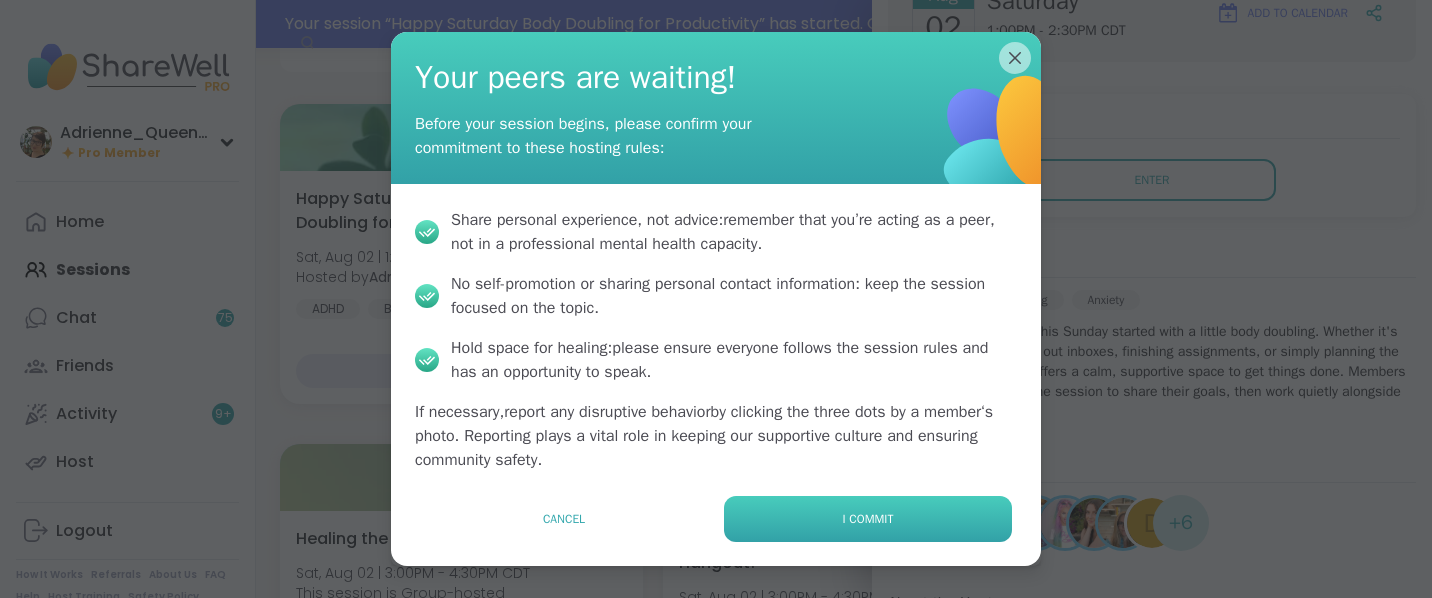 click on "I commit" at bounding box center [868, 519] 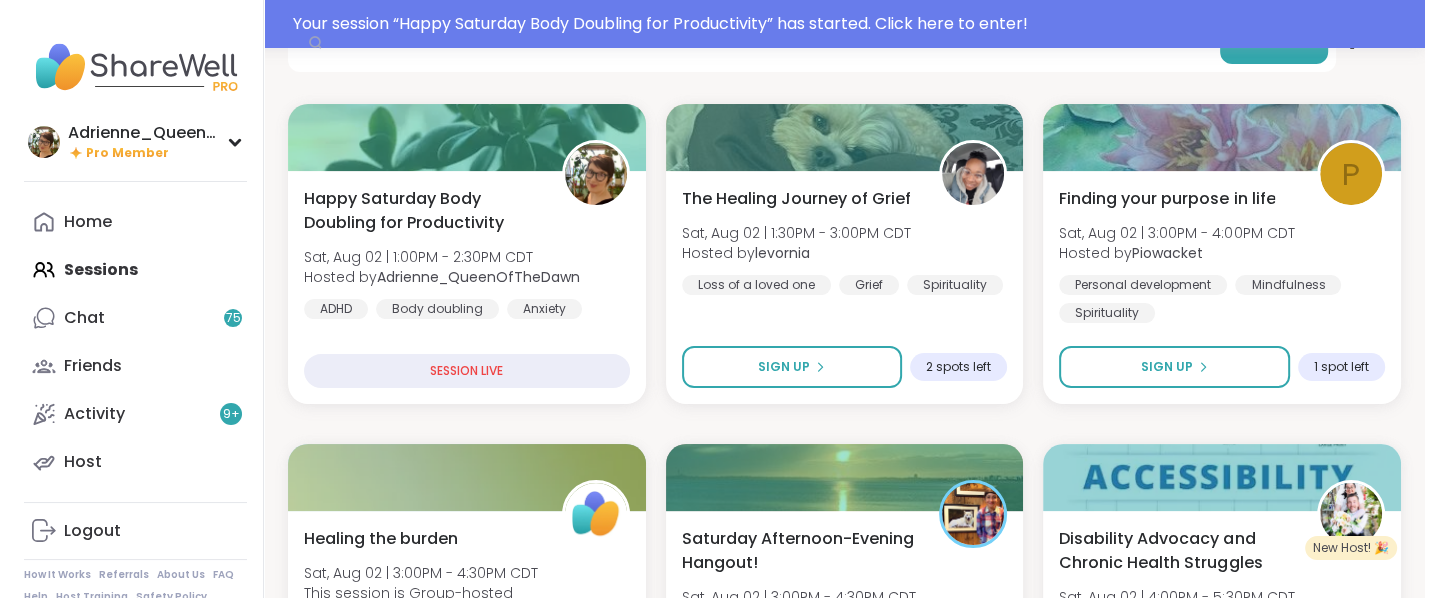 scroll, scrollTop: 0, scrollLeft: 0, axis: both 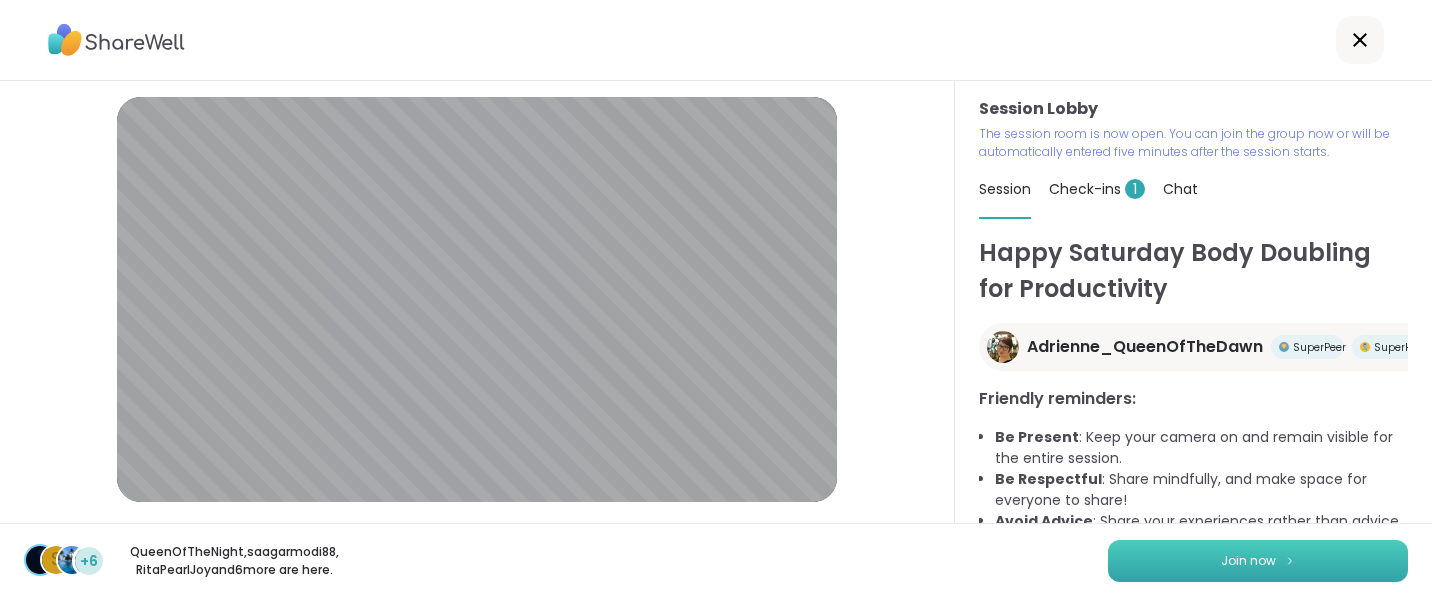click on "Join now" at bounding box center (1258, 561) 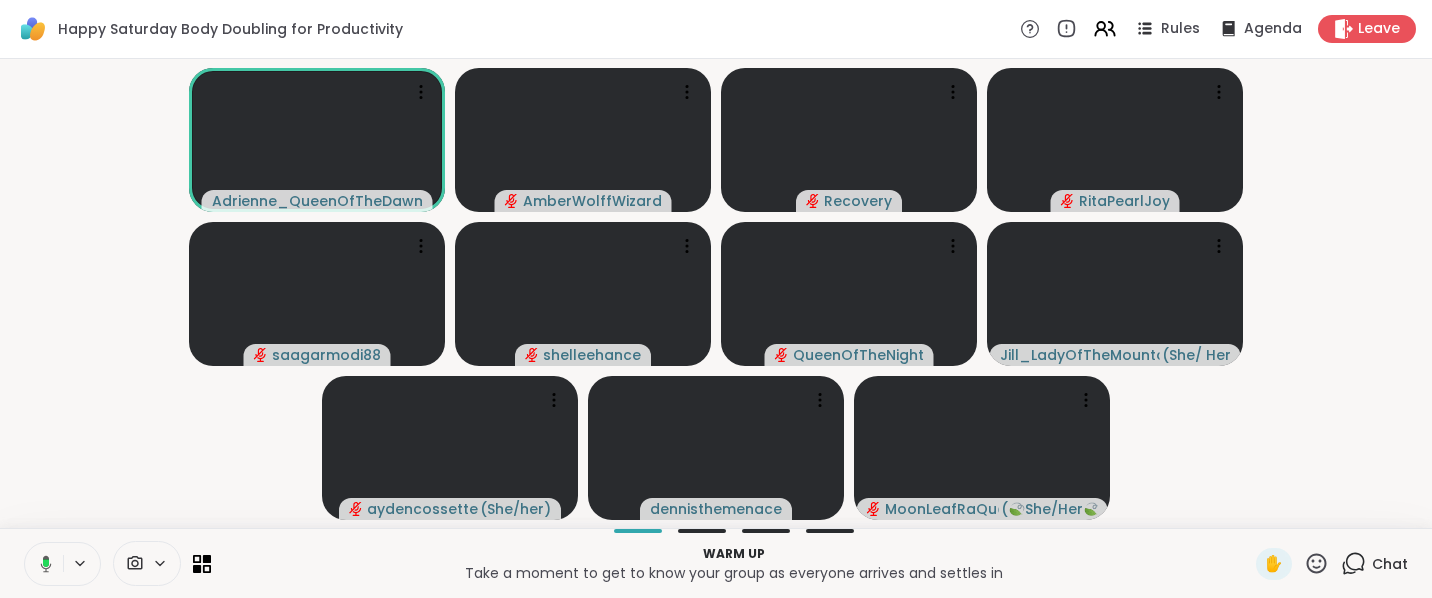 click on "Chat" at bounding box center (1374, 564) 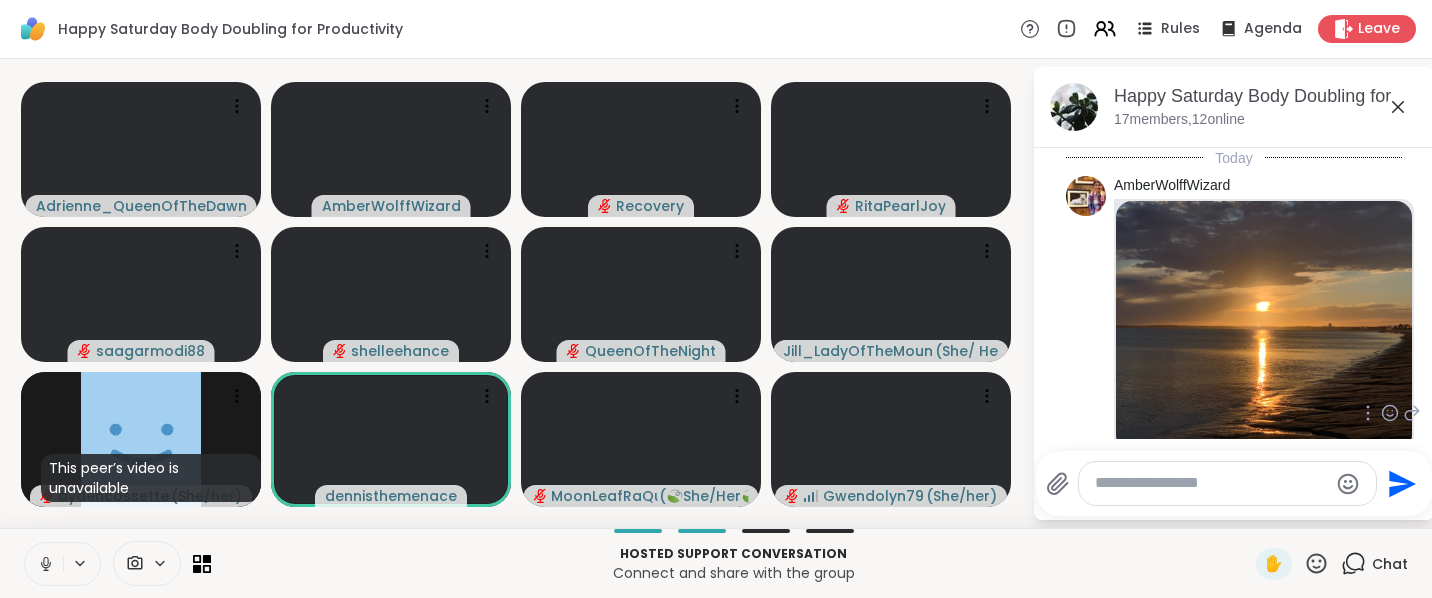 scroll, scrollTop: 220, scrollLeft: 0, axis: vertical 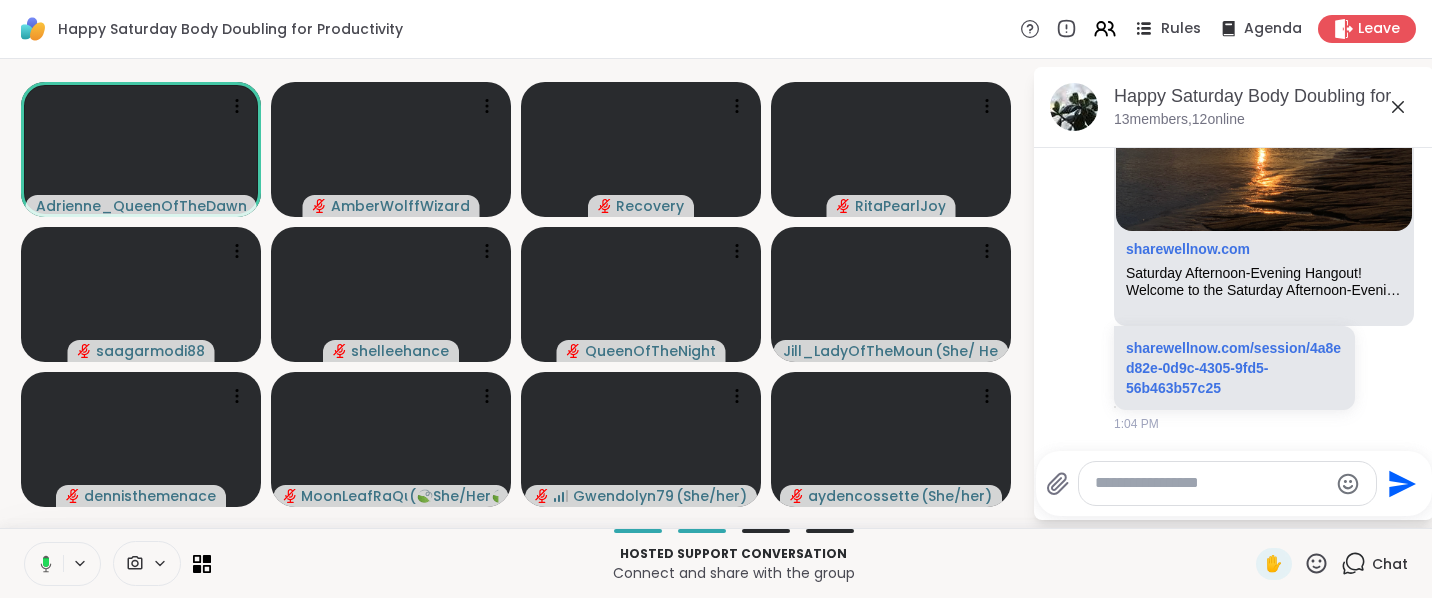 click on "Rules" at bounding box center (1166, 28) 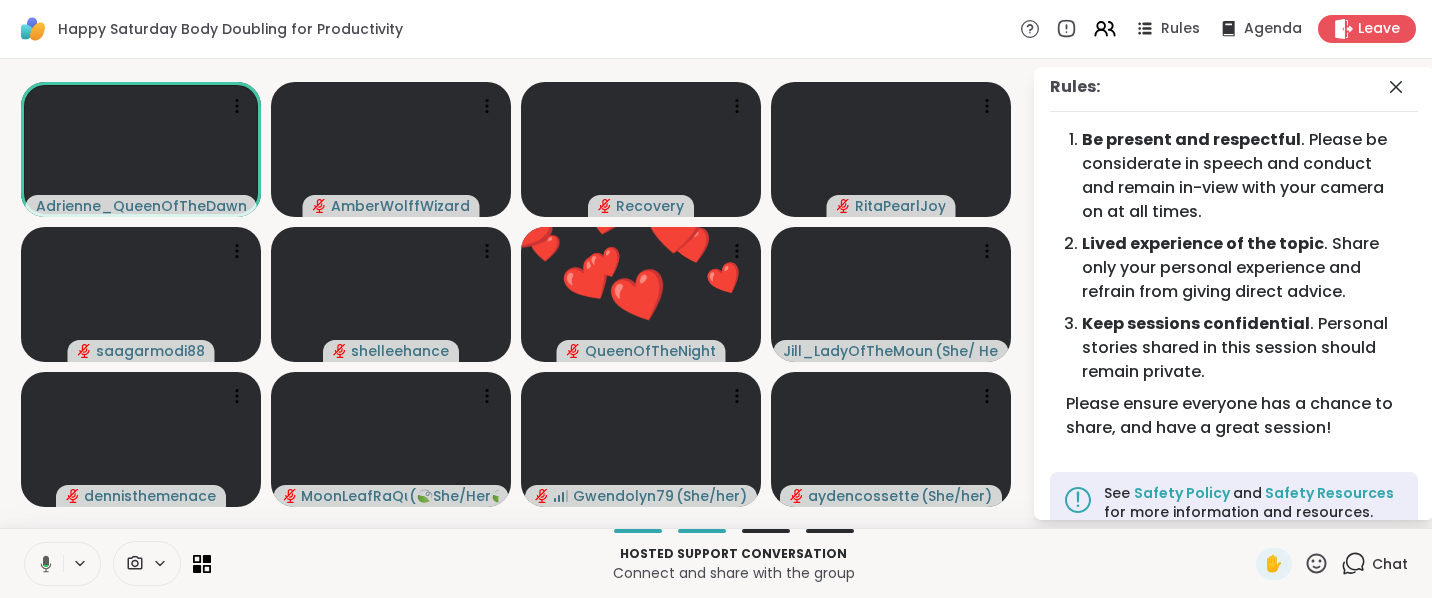 scroll, scrollTop: 0, scrollLeft: 0, axis: both 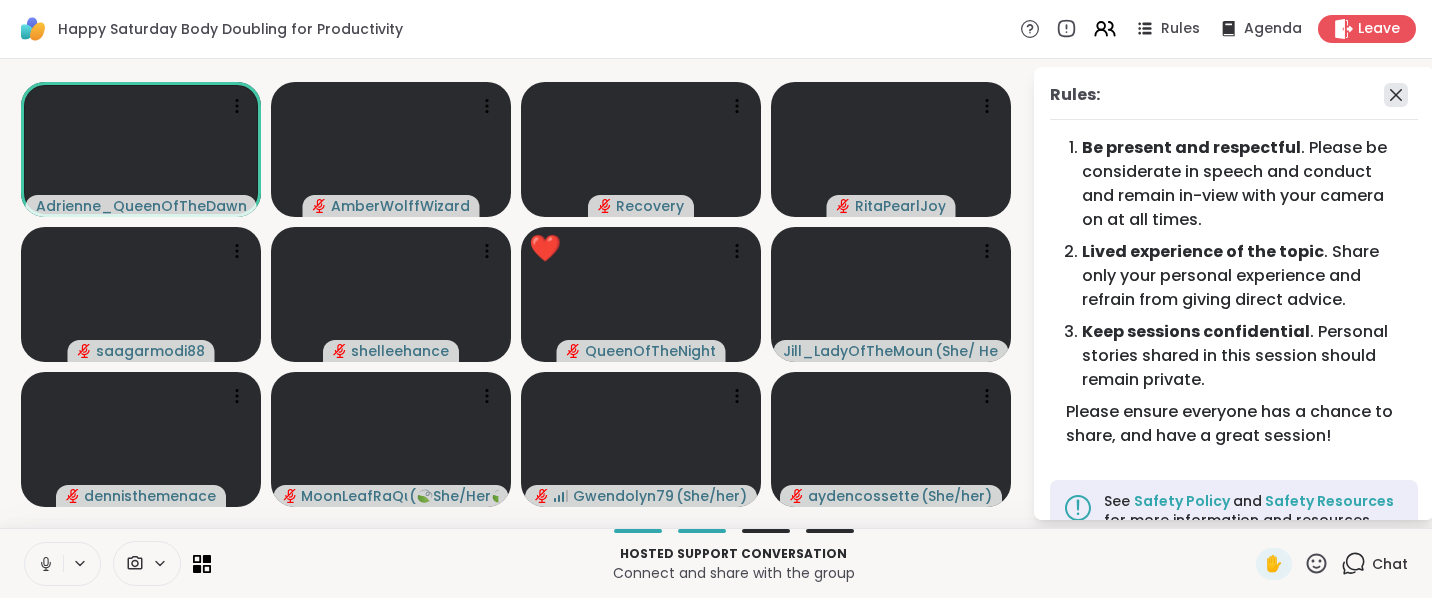click 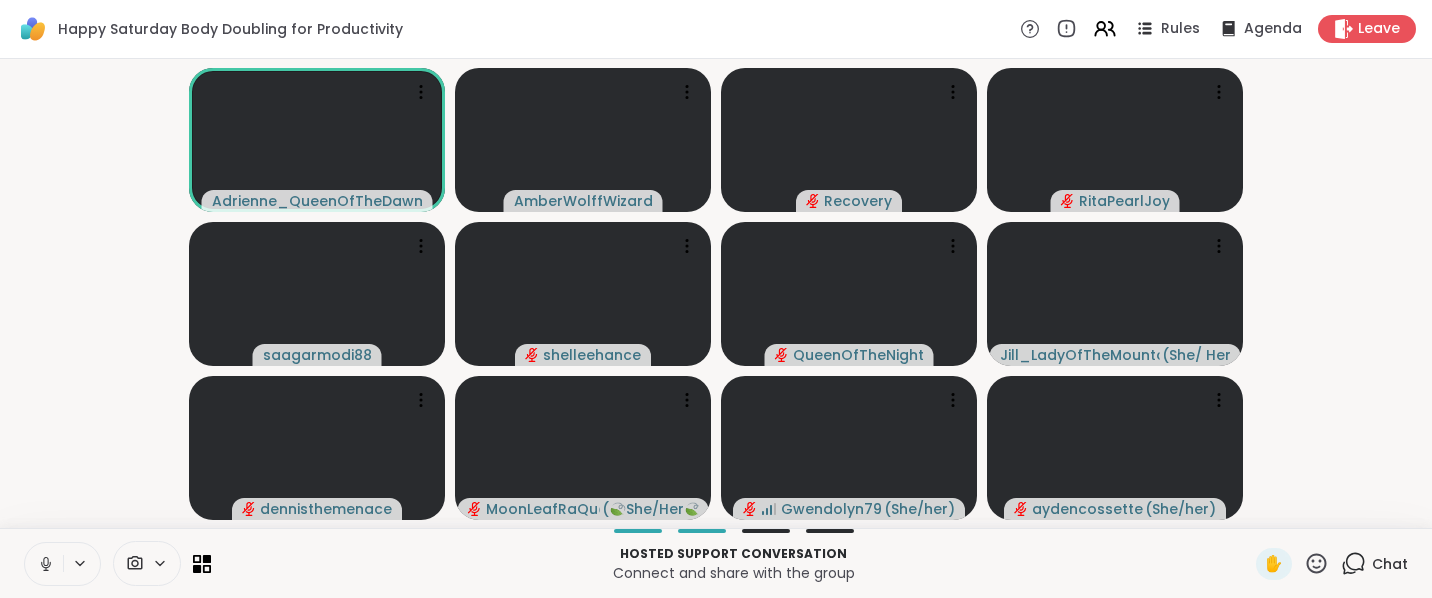 click on "Chat" at bounding box center (1390, 564) 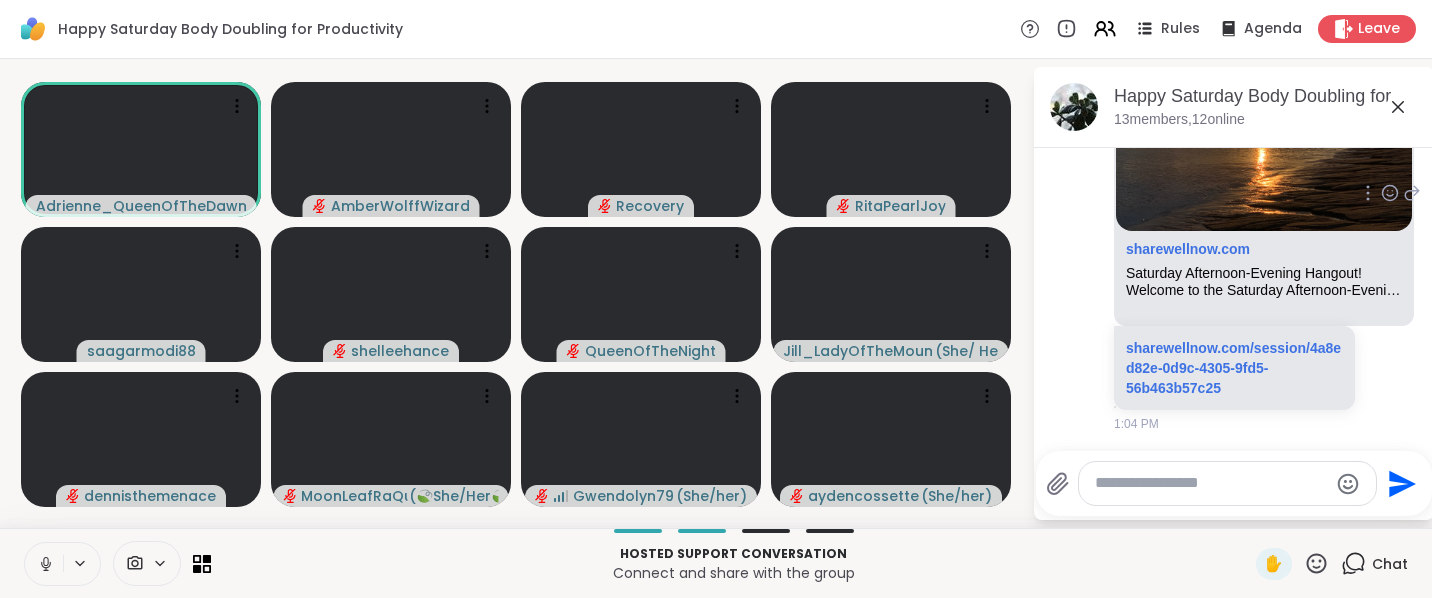 scroll, scrollTop: 216, scrollLeft: 0, axis: vertical 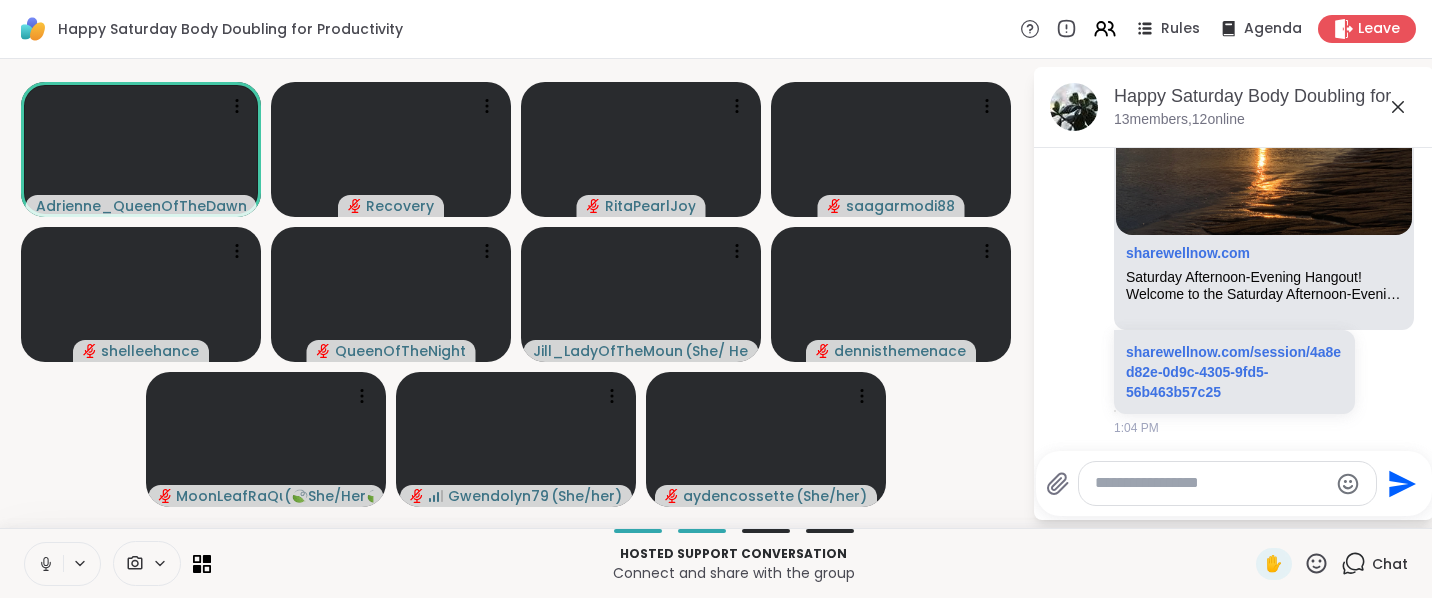 click 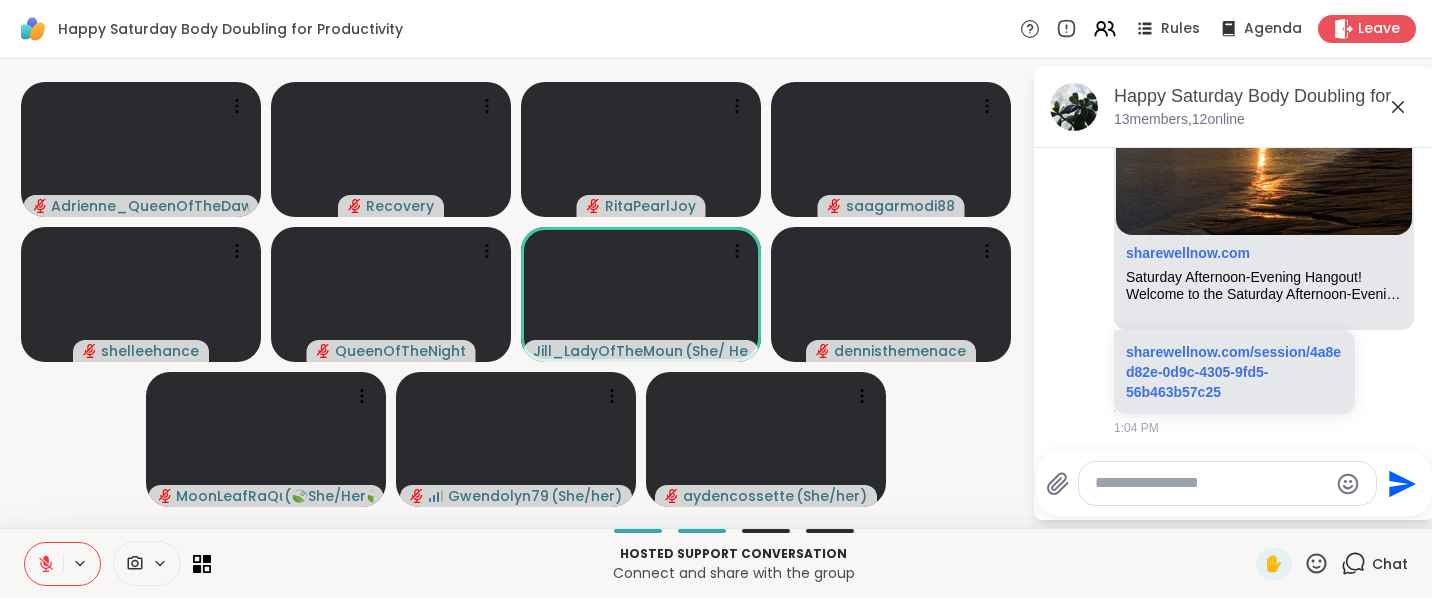 click 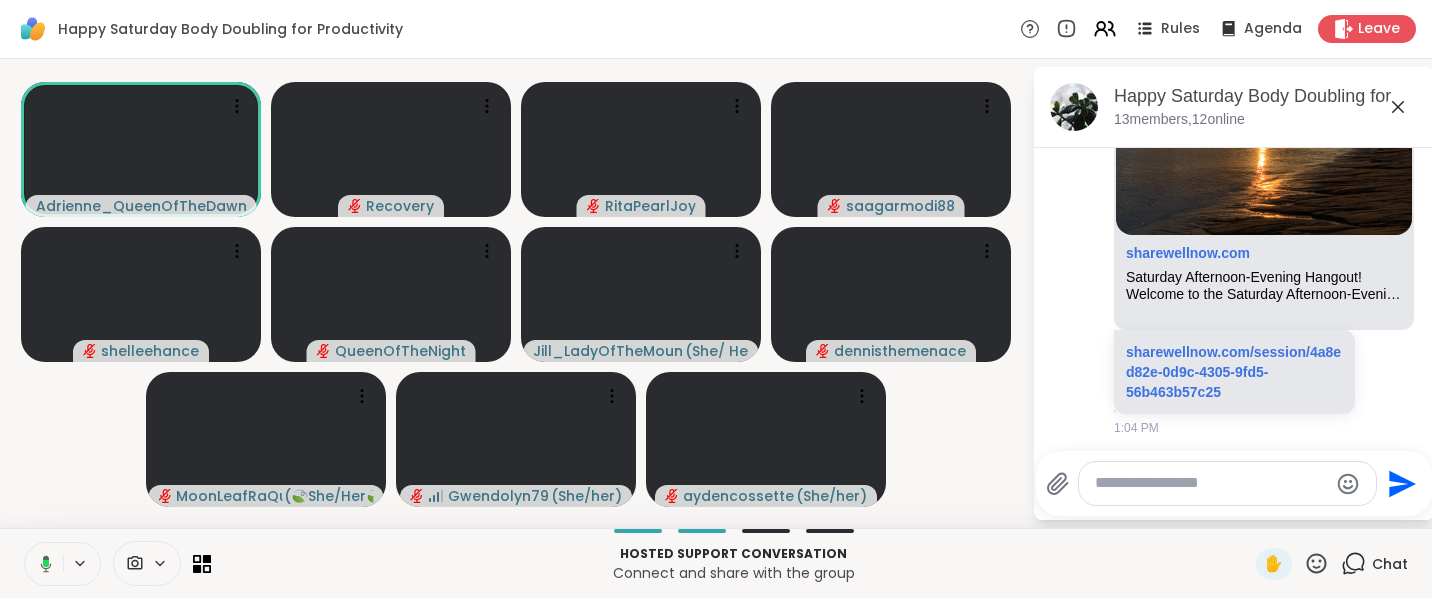 click 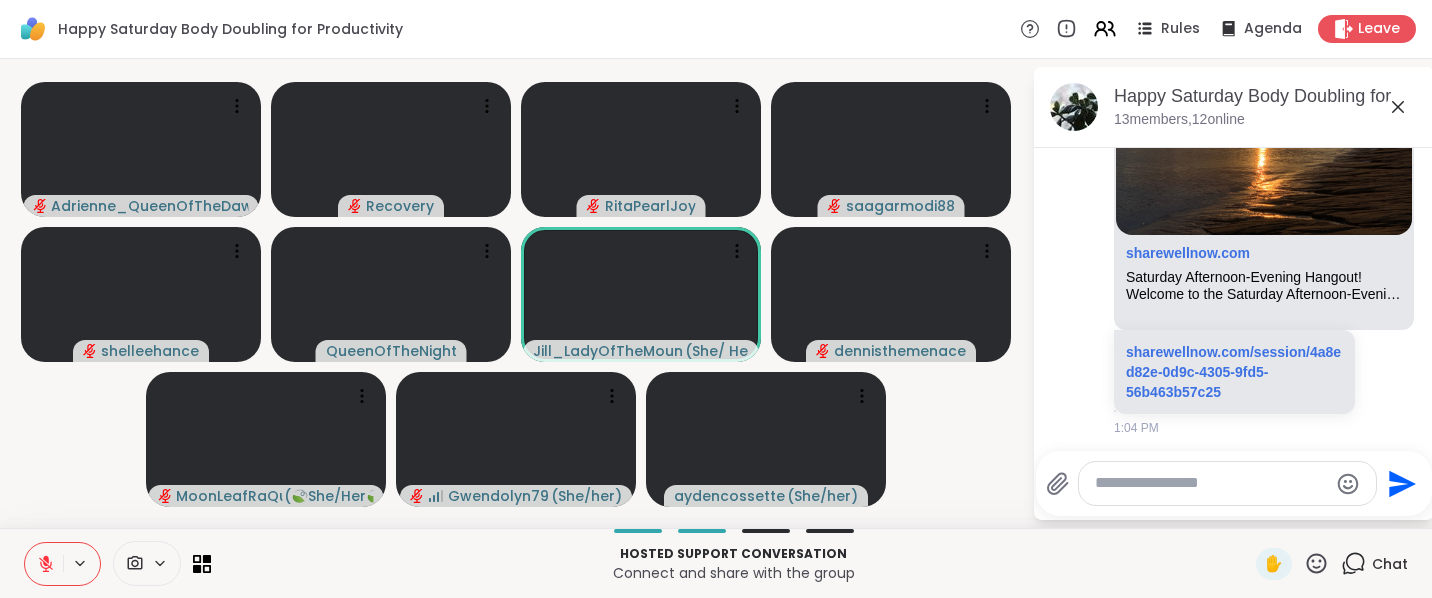 click 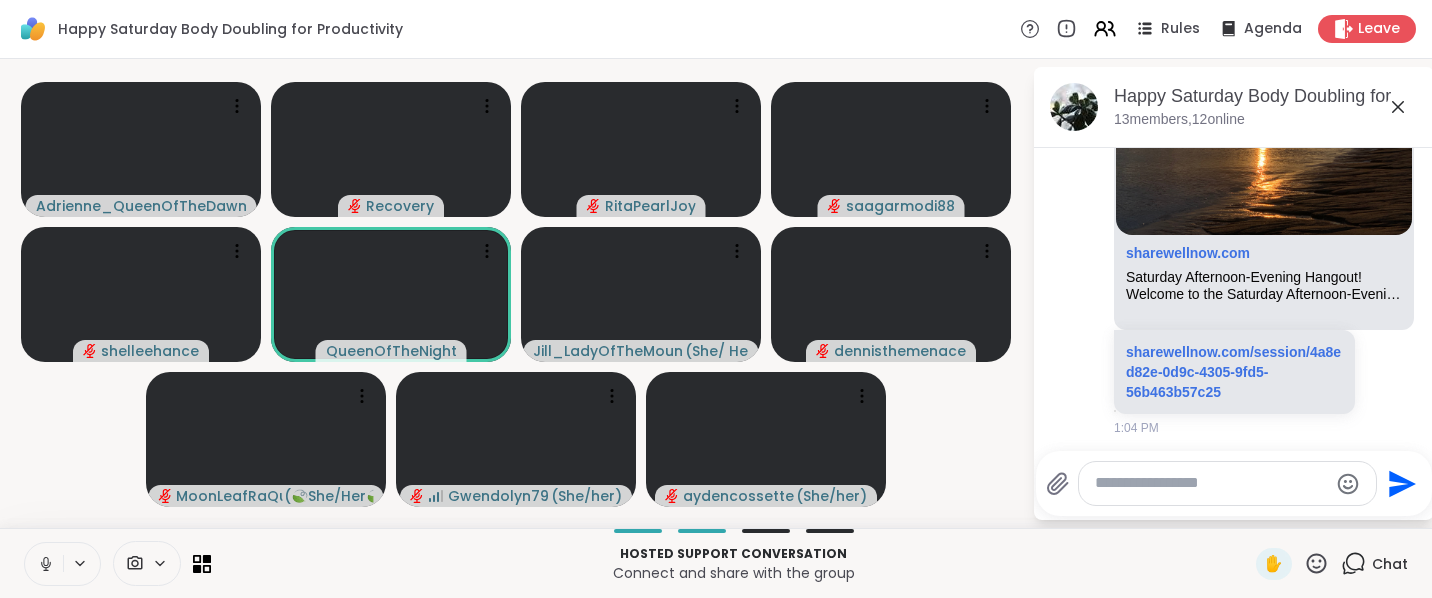 click at bounding box center (1227, 483) 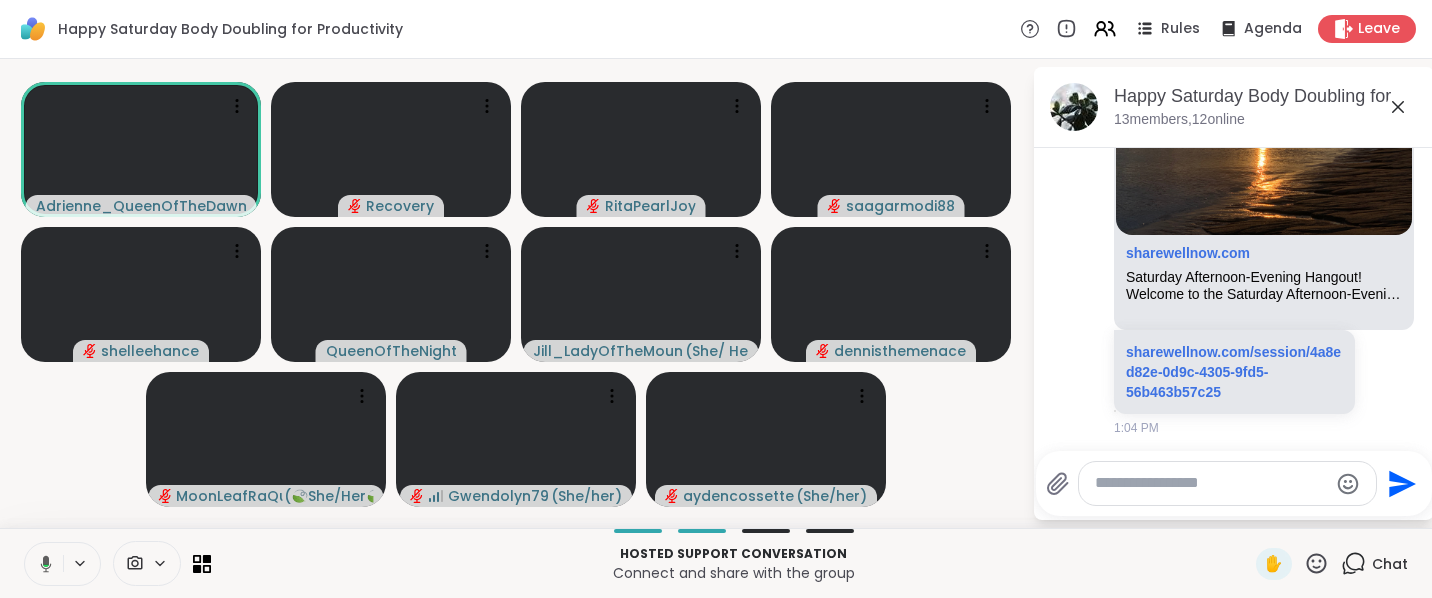 click at bounding box center [1211, 483] 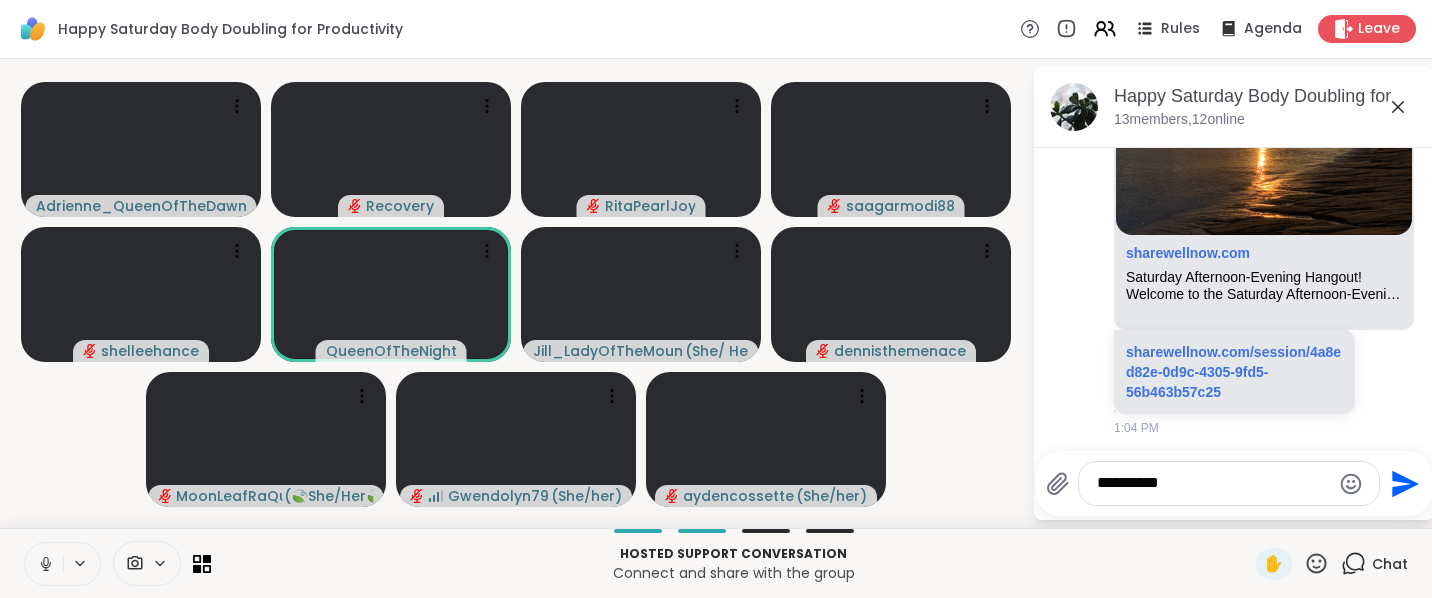 type on "**********" 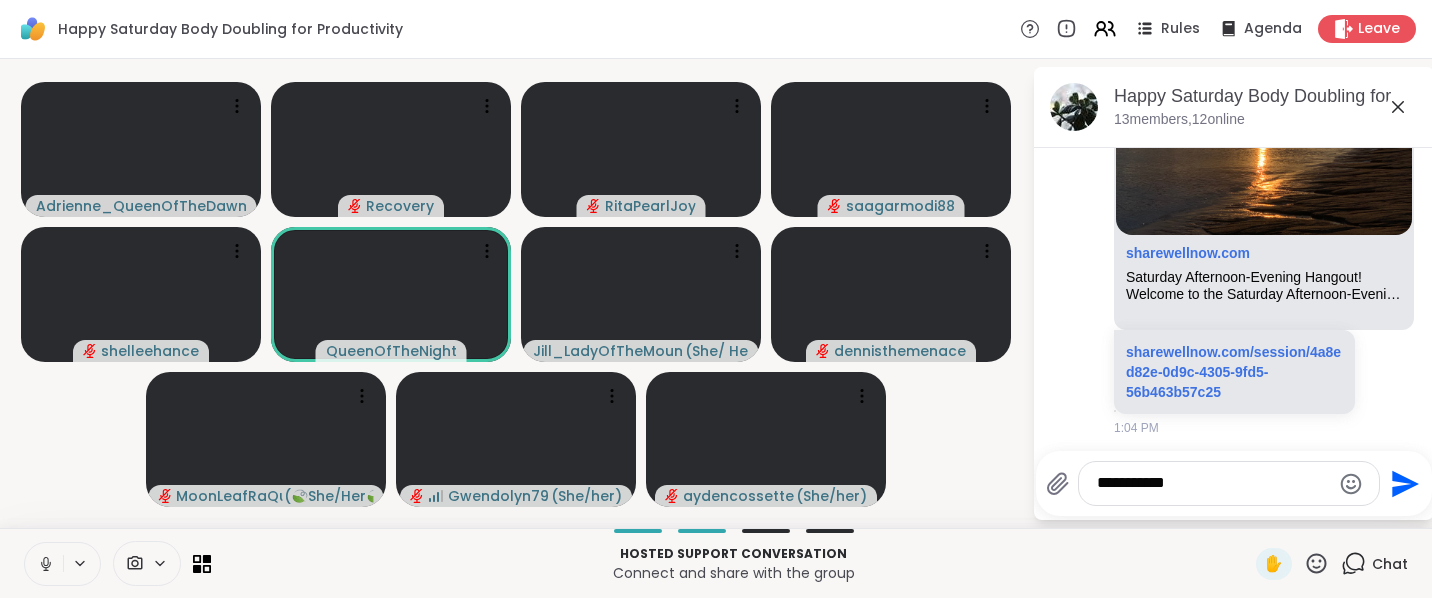 type 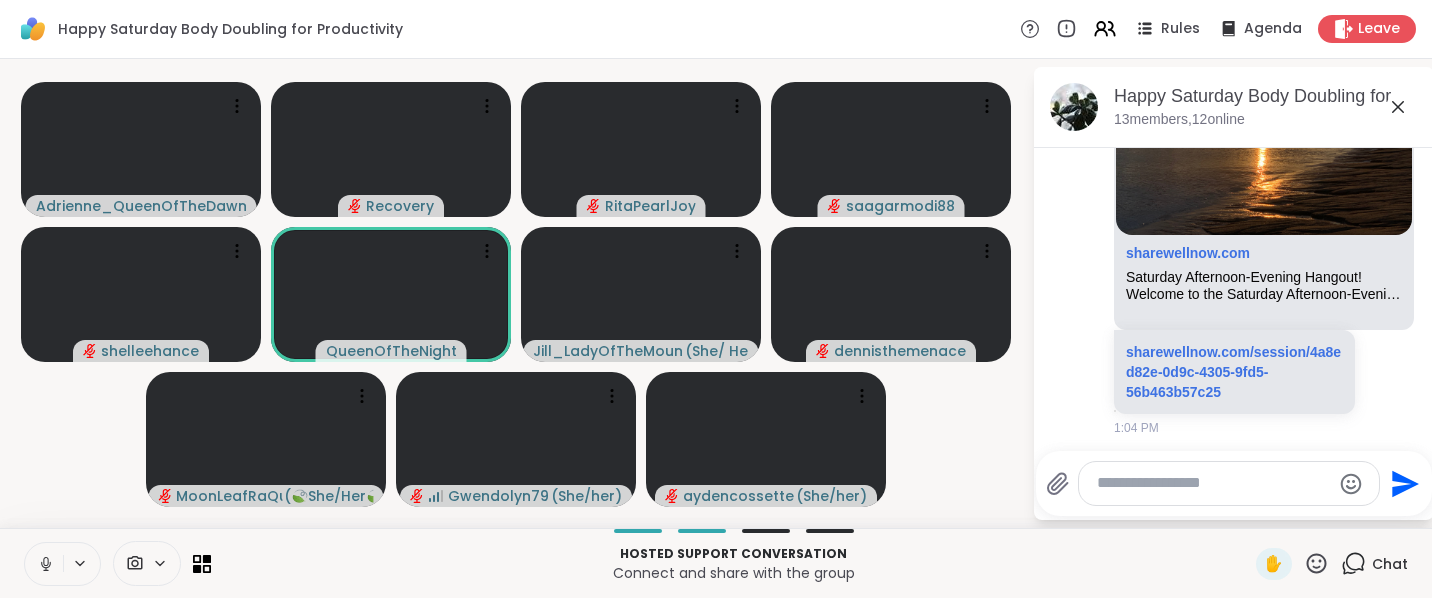 scroll, scrollTop: 326, scrollLeft: 0, axis: vertical 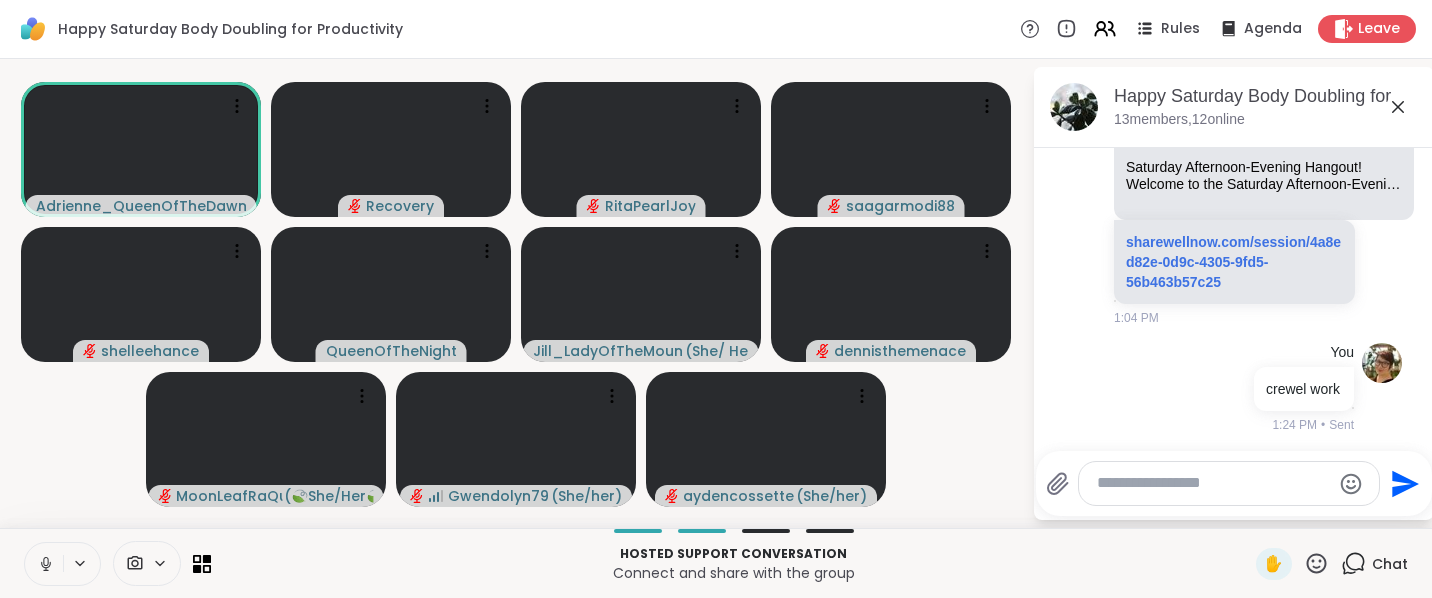 click 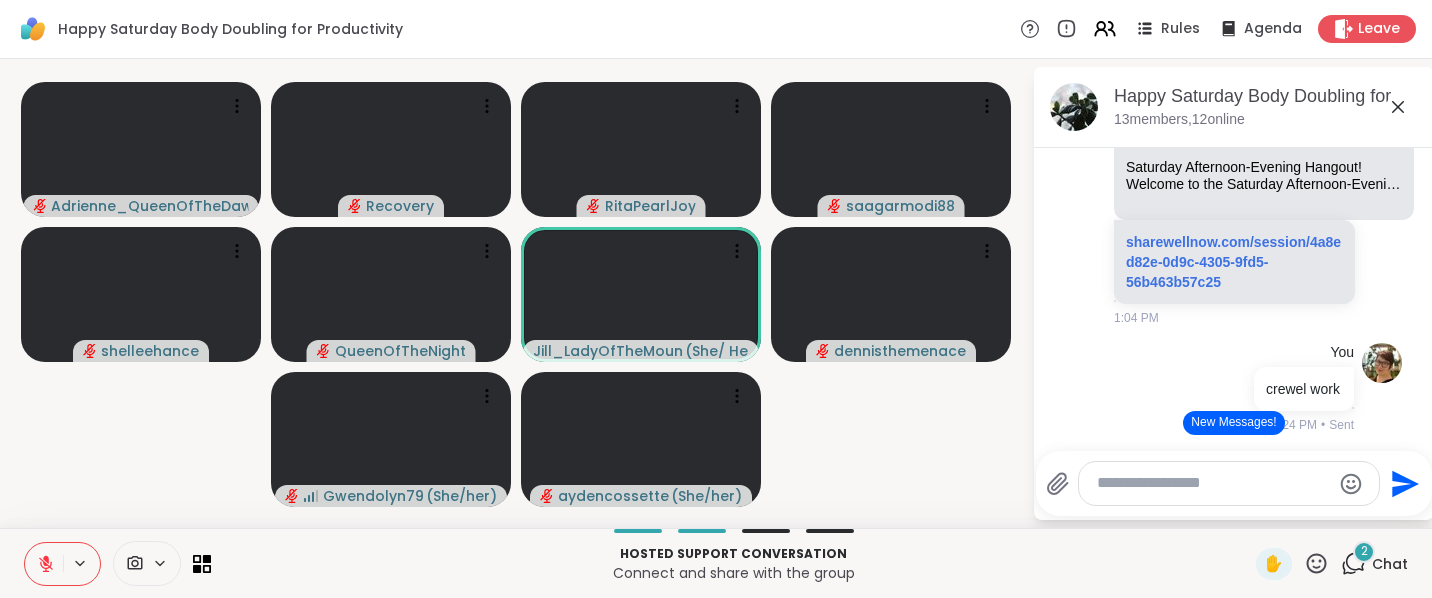 scroll, scrollTop: 540, scrollLeft: 0, axis: vertical 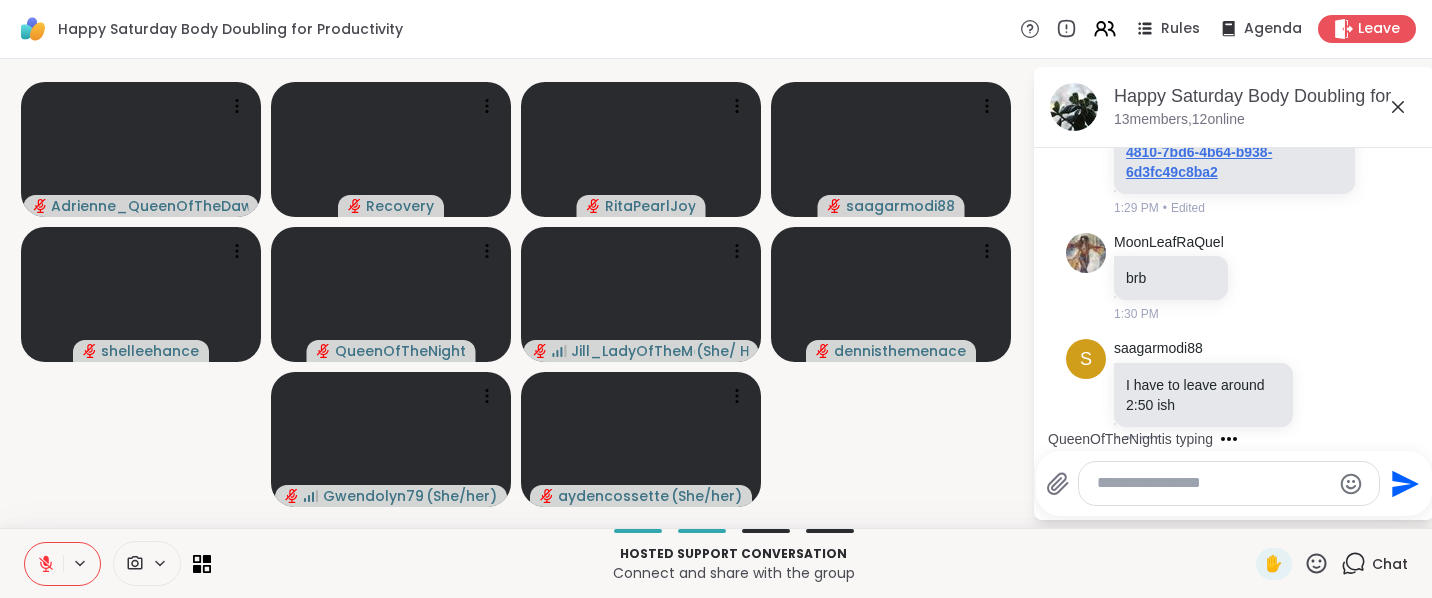 click on "sharewellnow.com/session/353f4810-7bd6-4b64-b938-6d3fc49c8ba2" at bounding box center (1232, 152) 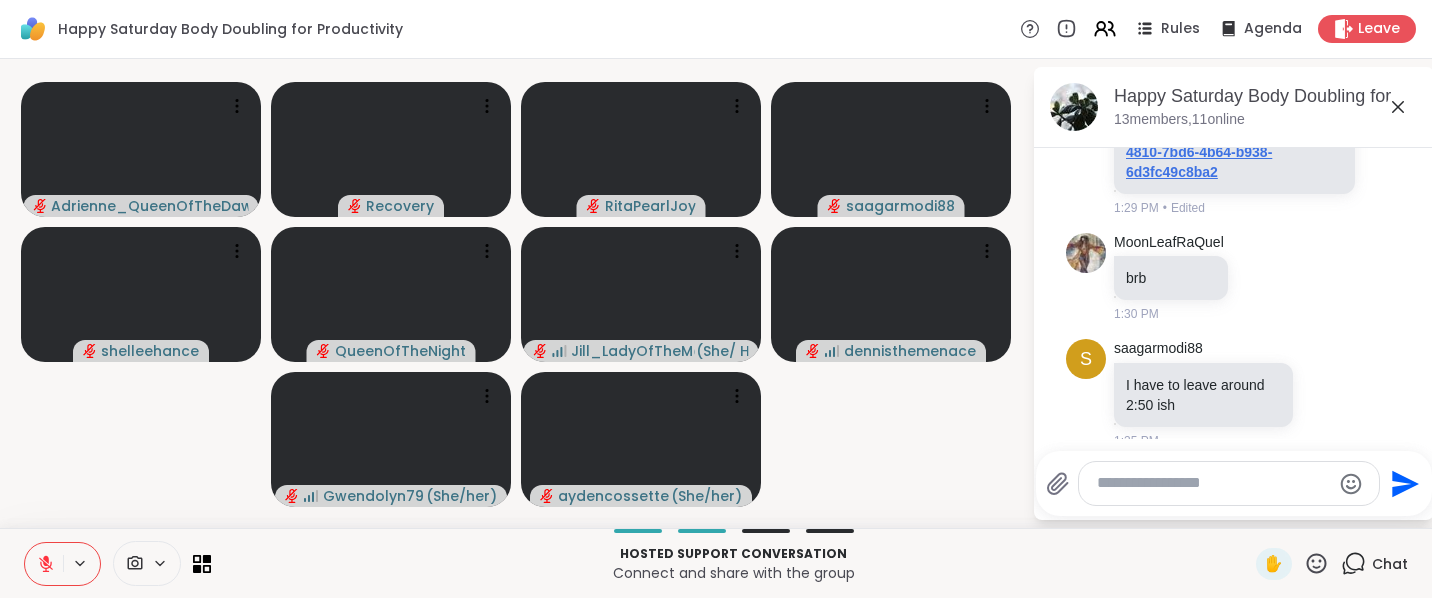 scroll, scrollTop: 1177, scrollLeft: 0, axis: vertical 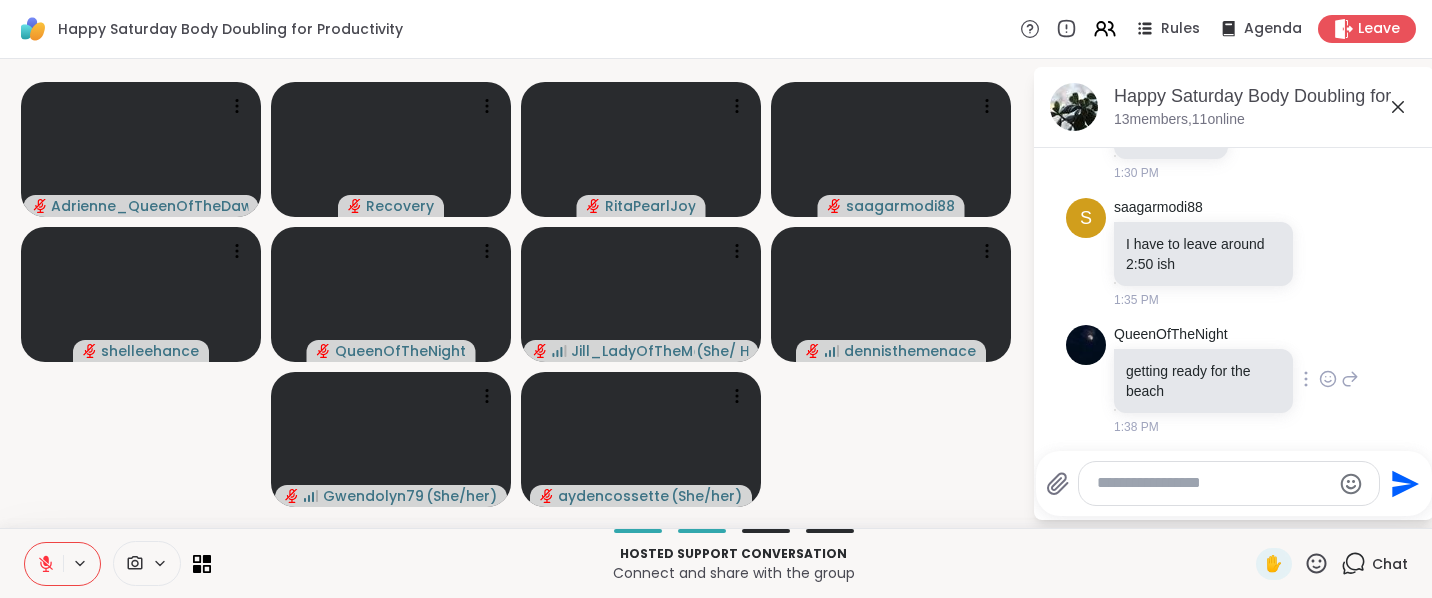 click 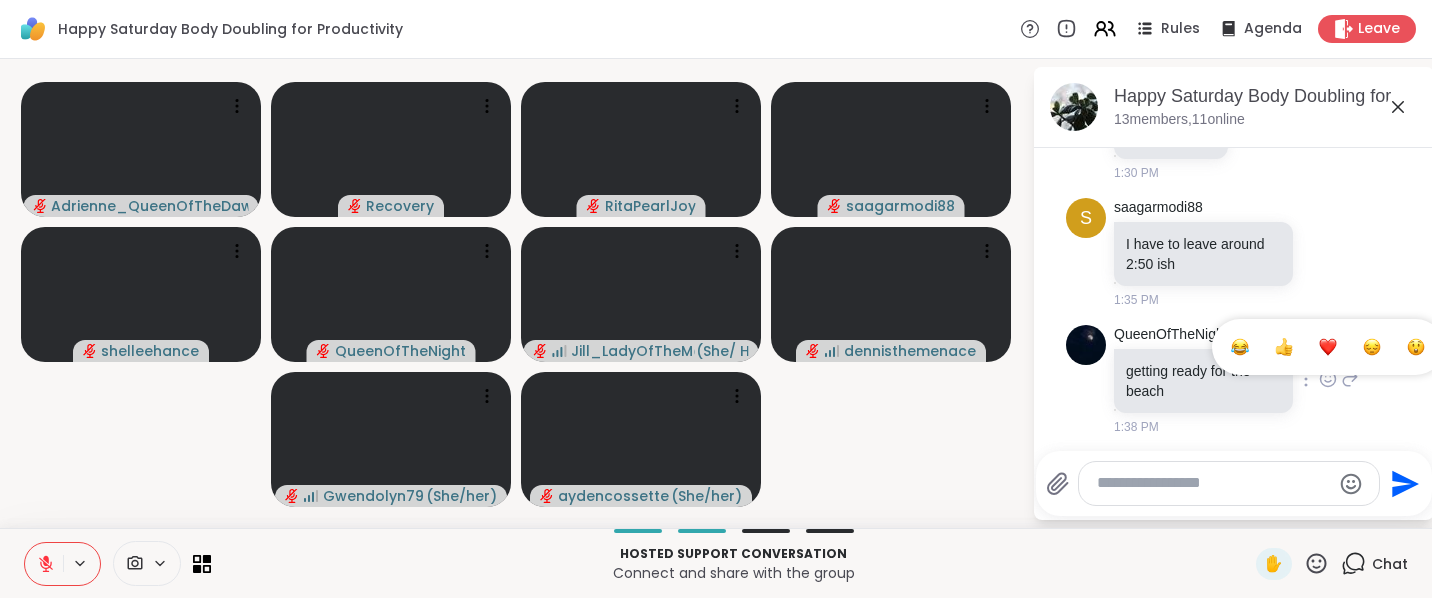 click at bounding box center [1328, 347] 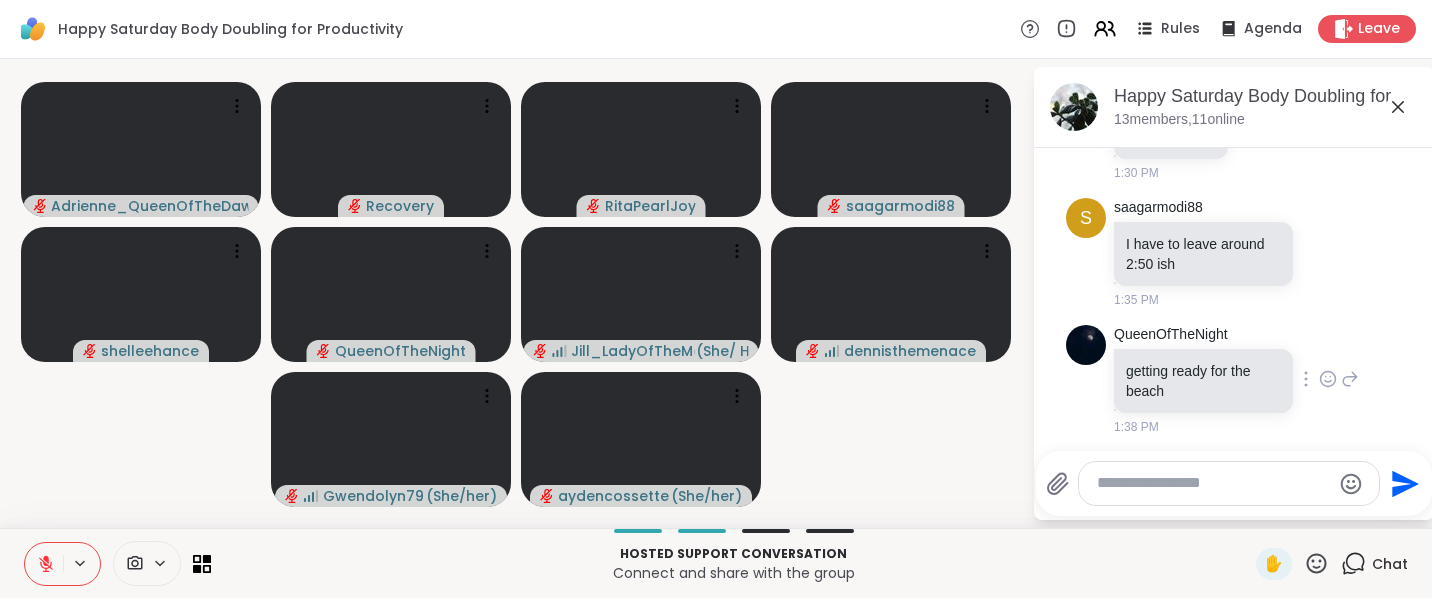 scroll, scrollTop: 1206, scrollLeft: 0, axis: vertical 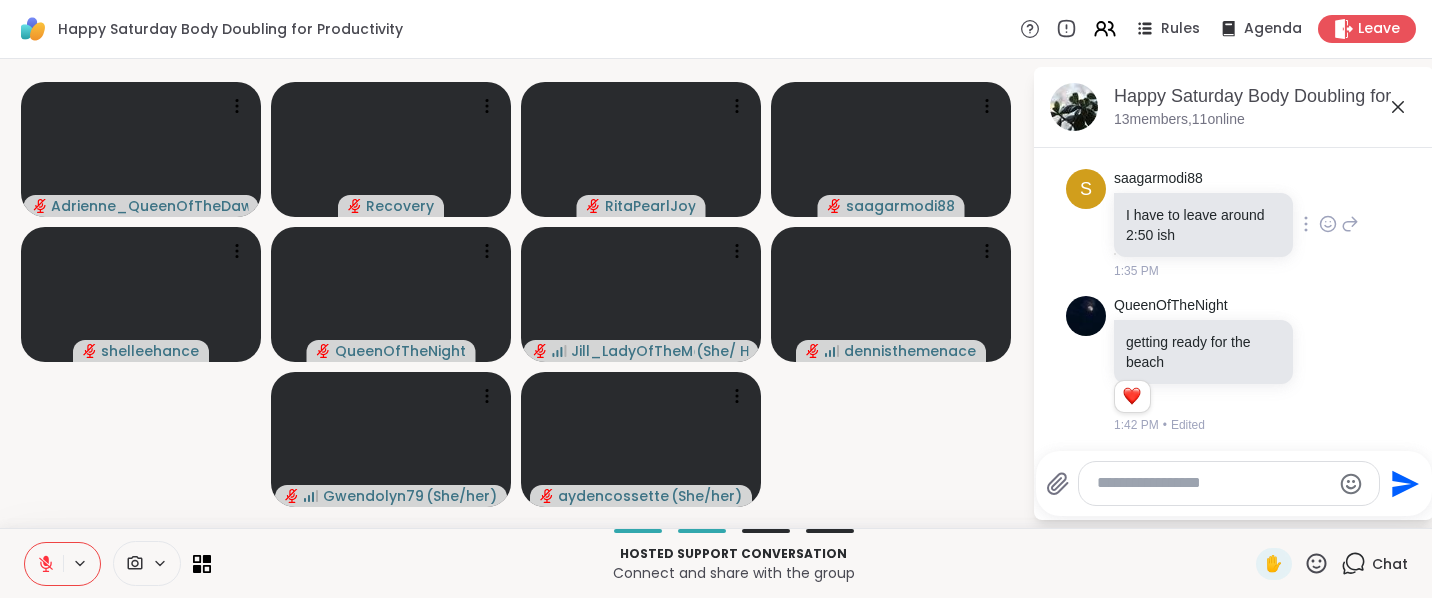 click 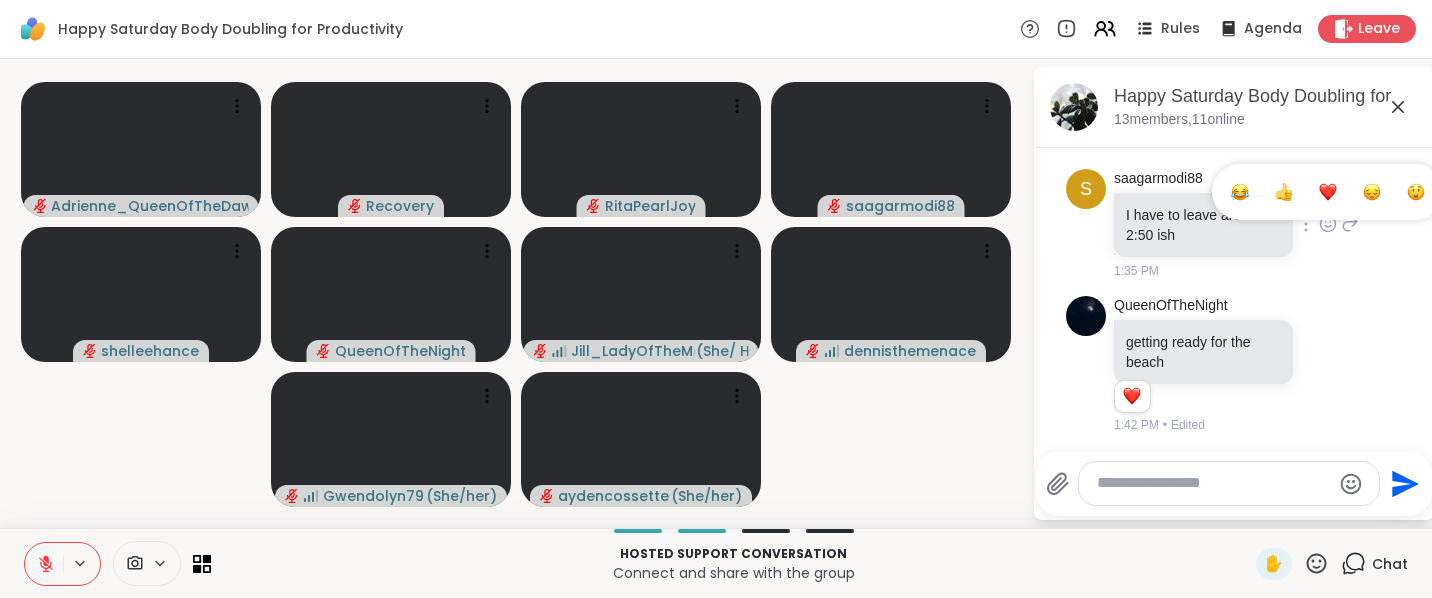 click at bounding box center (1284, 192) 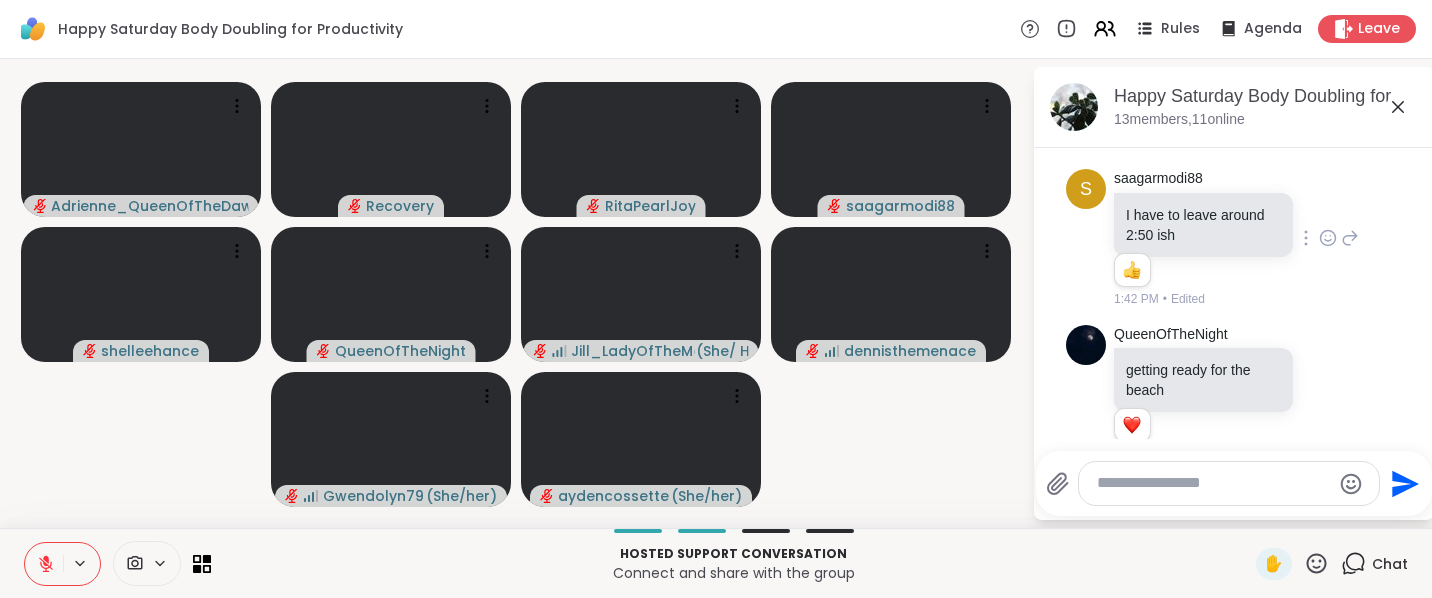 click at bounding box center (1213, 483) 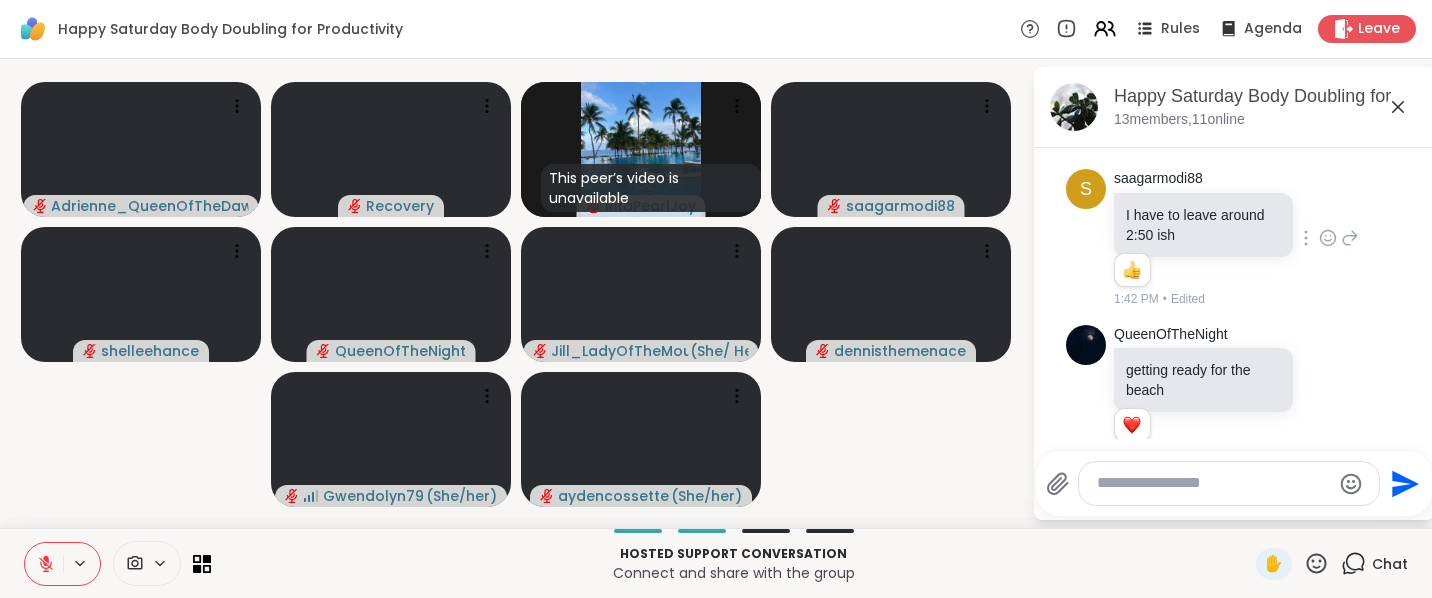 click at bounding box center (1213, 483) 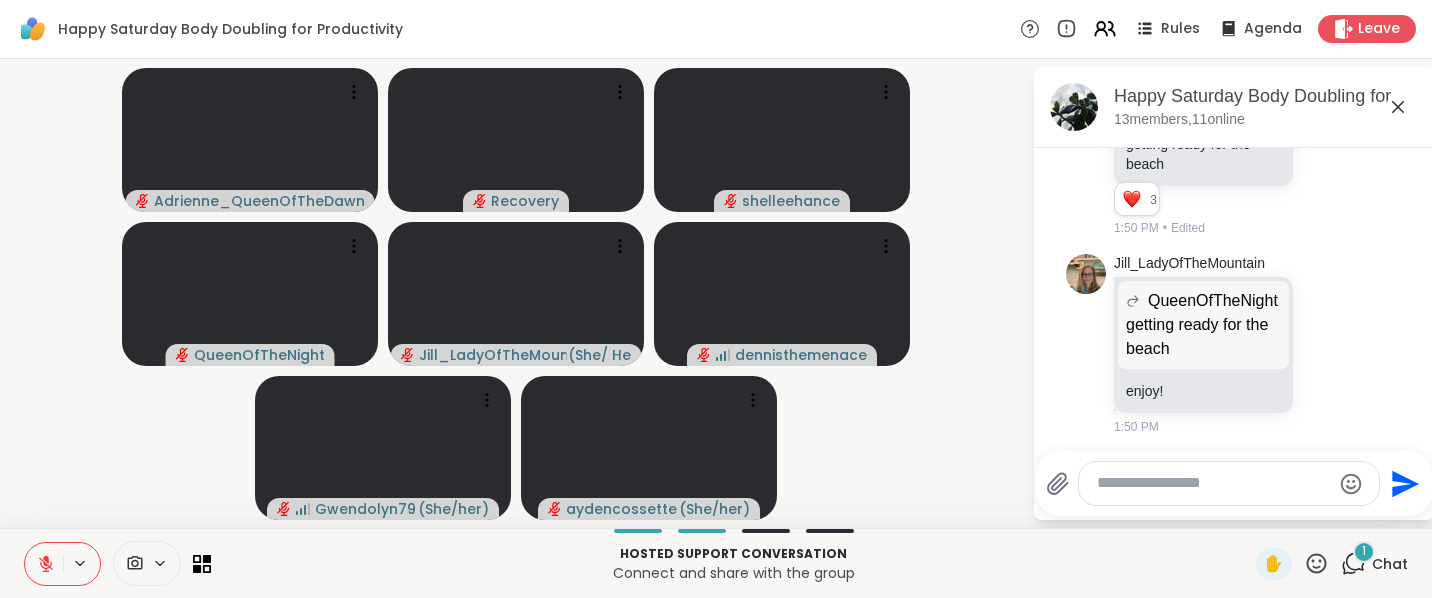 scroll, scrollTop: 1639, scrollLeft: 0, axis: vertical 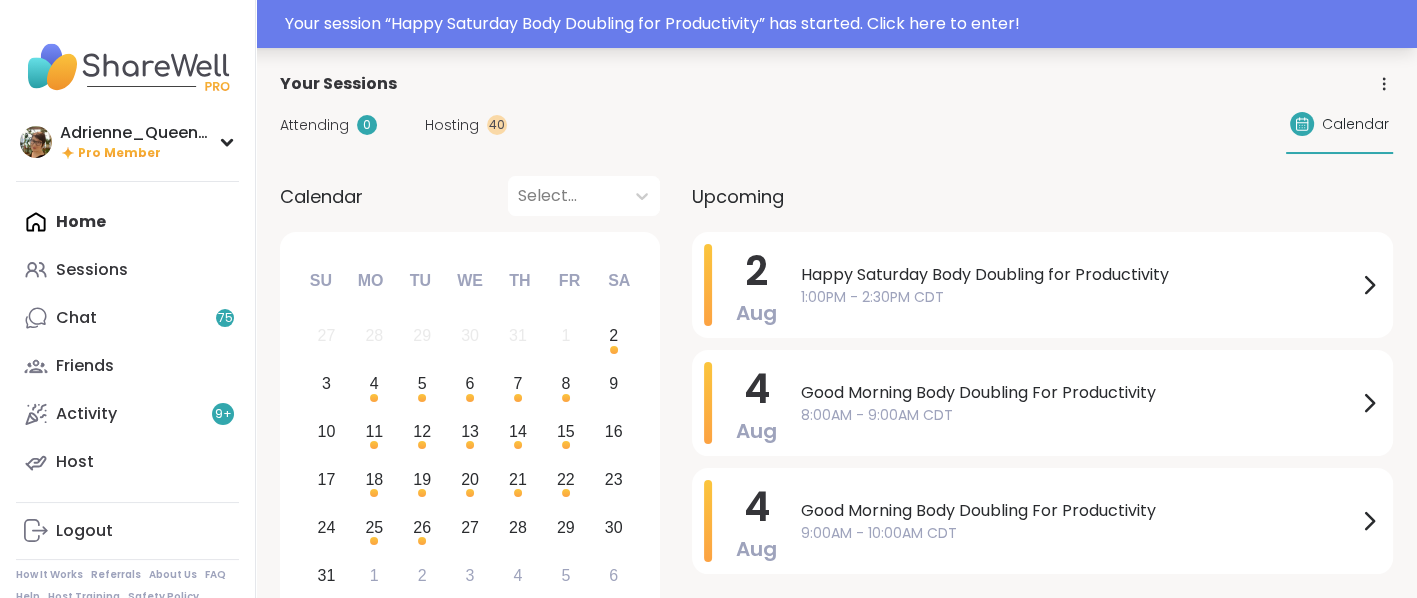 click on "Your session “ Happy Saturday Body Doubling for Productivity  ” has started. Click here to enter!" at bounding box center (845, 24) 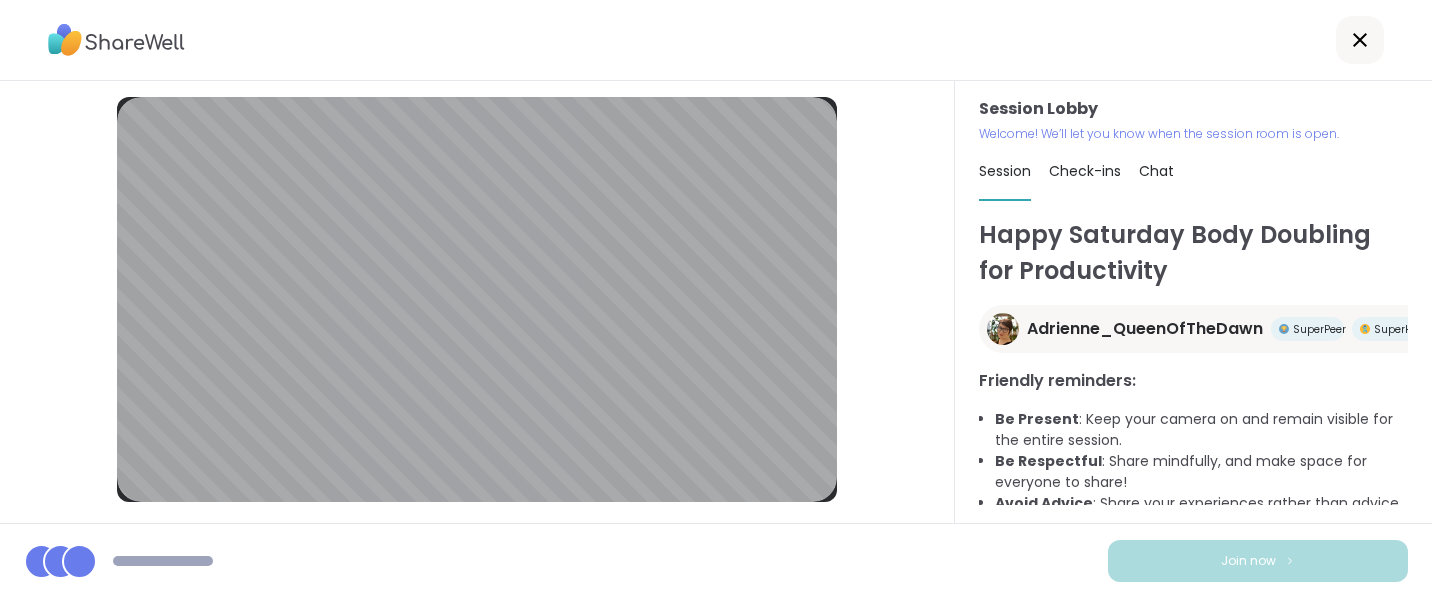 click on "Check-ins" at bounding box center [1085, 171] 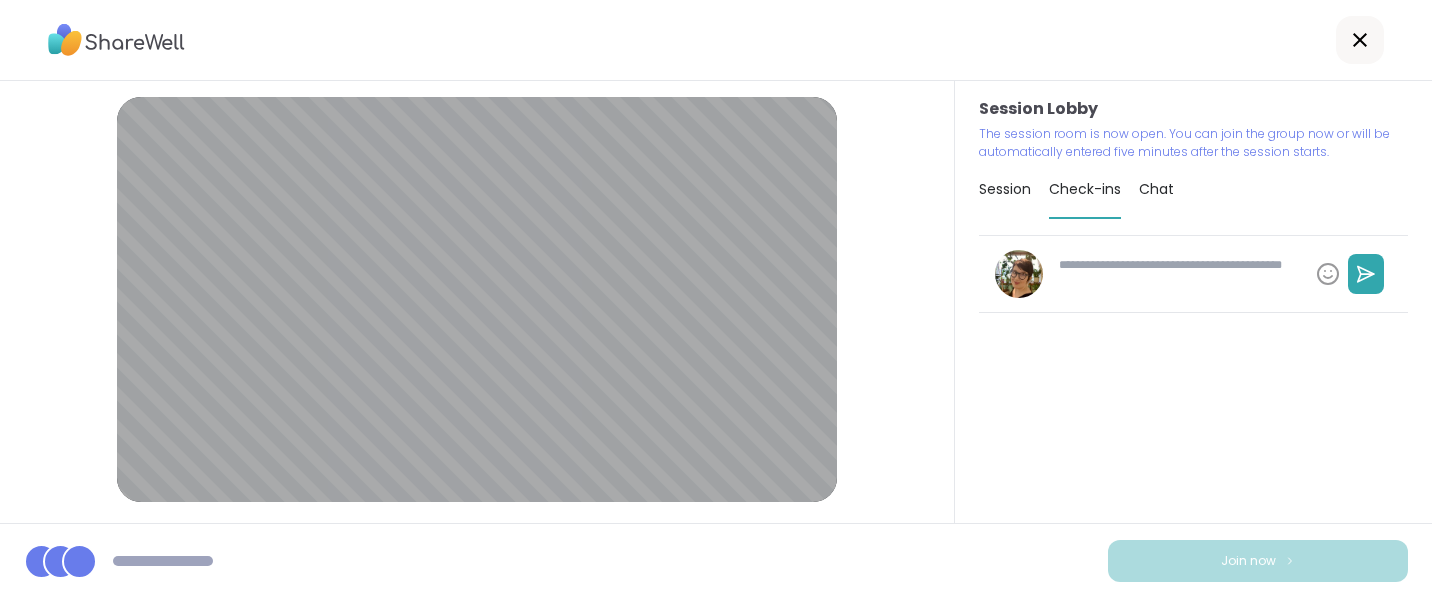 click on "Check-ins" at bounding box center (1085, 190) 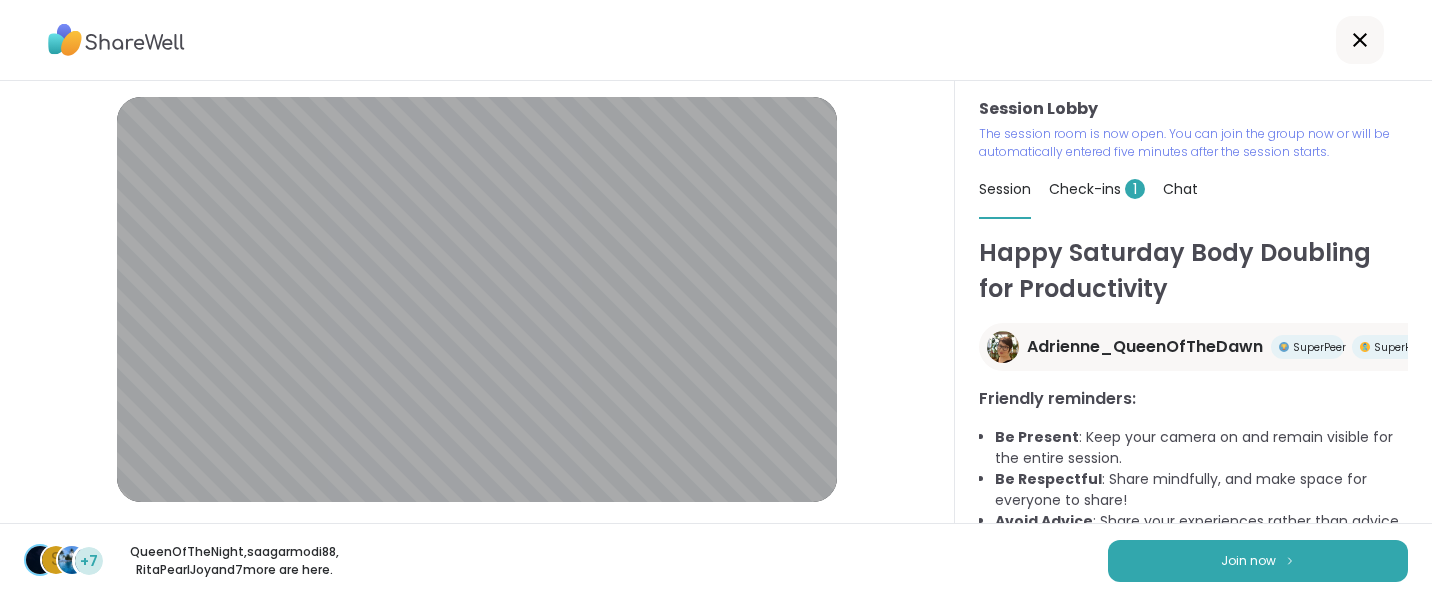 click on "Check-ins 1" at bounding box center (1097, 189) 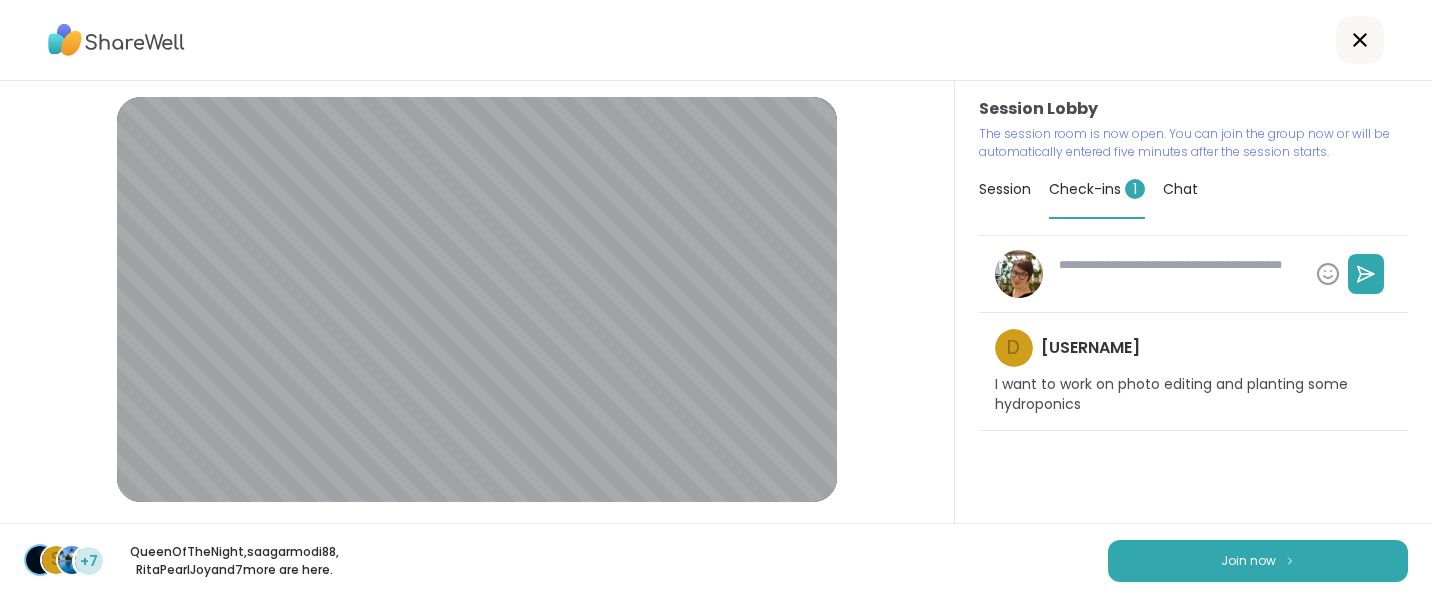 type on "*" 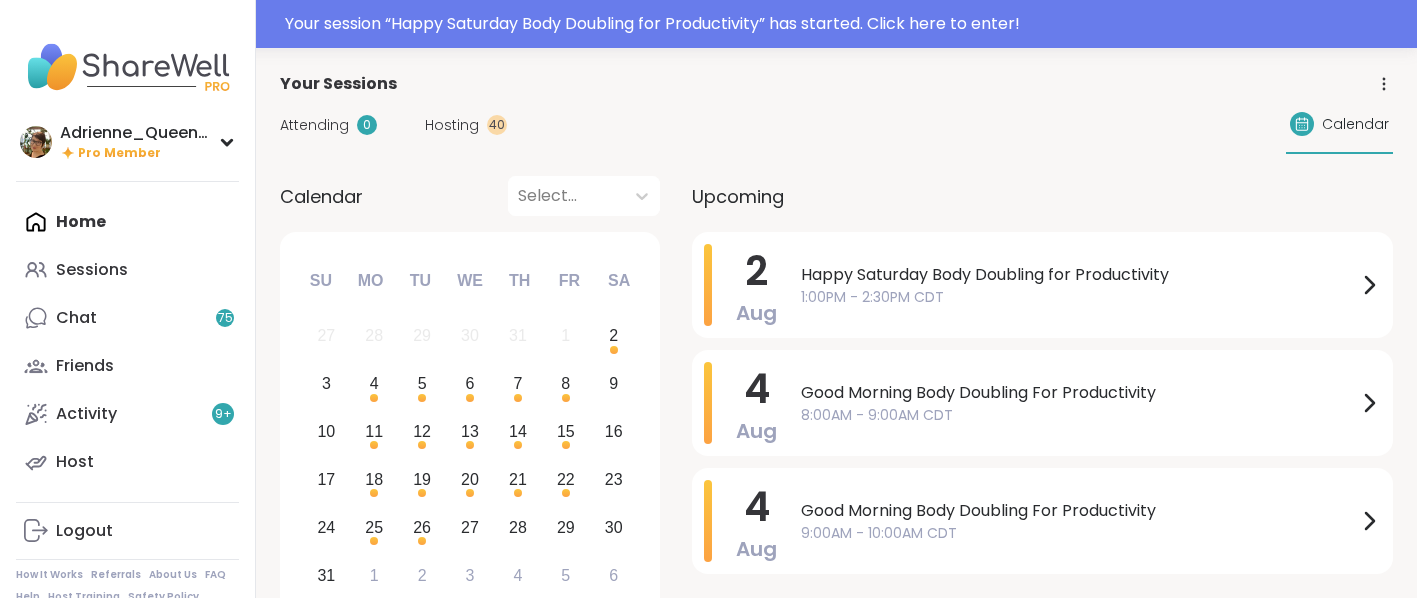 scroll, scrollTop: 0, scrollLeft: 0, axis: both 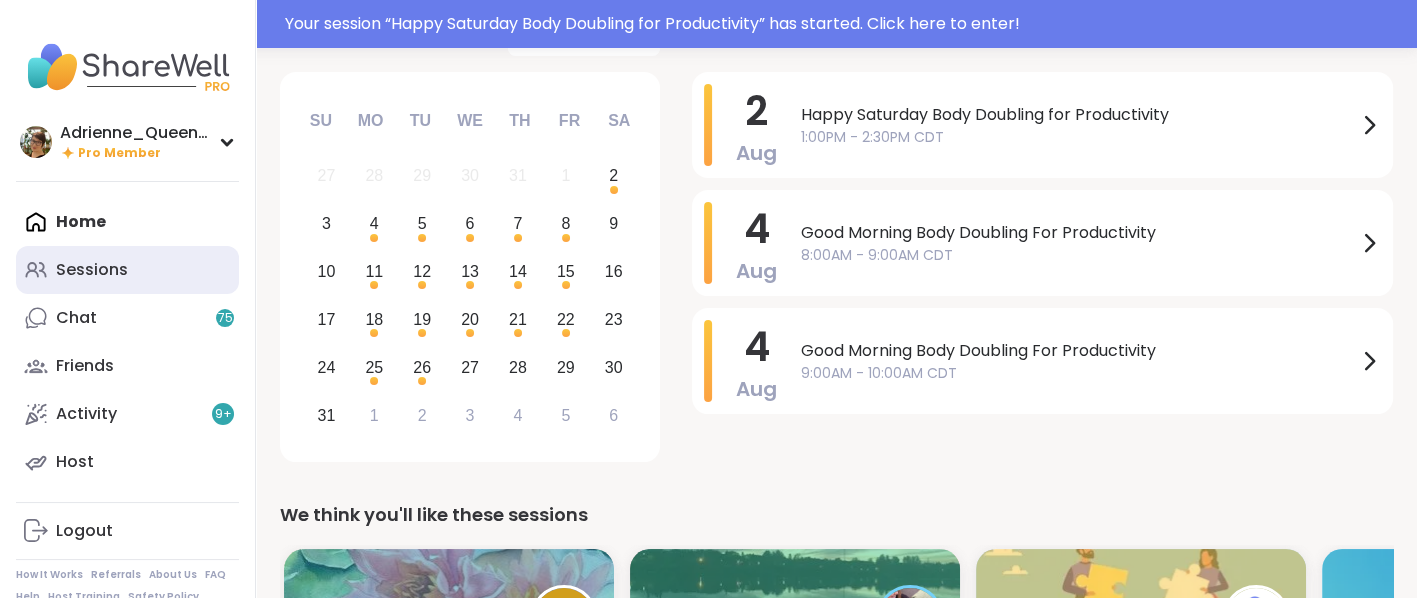 click on "Sessions" at bounding box center [127, 270] 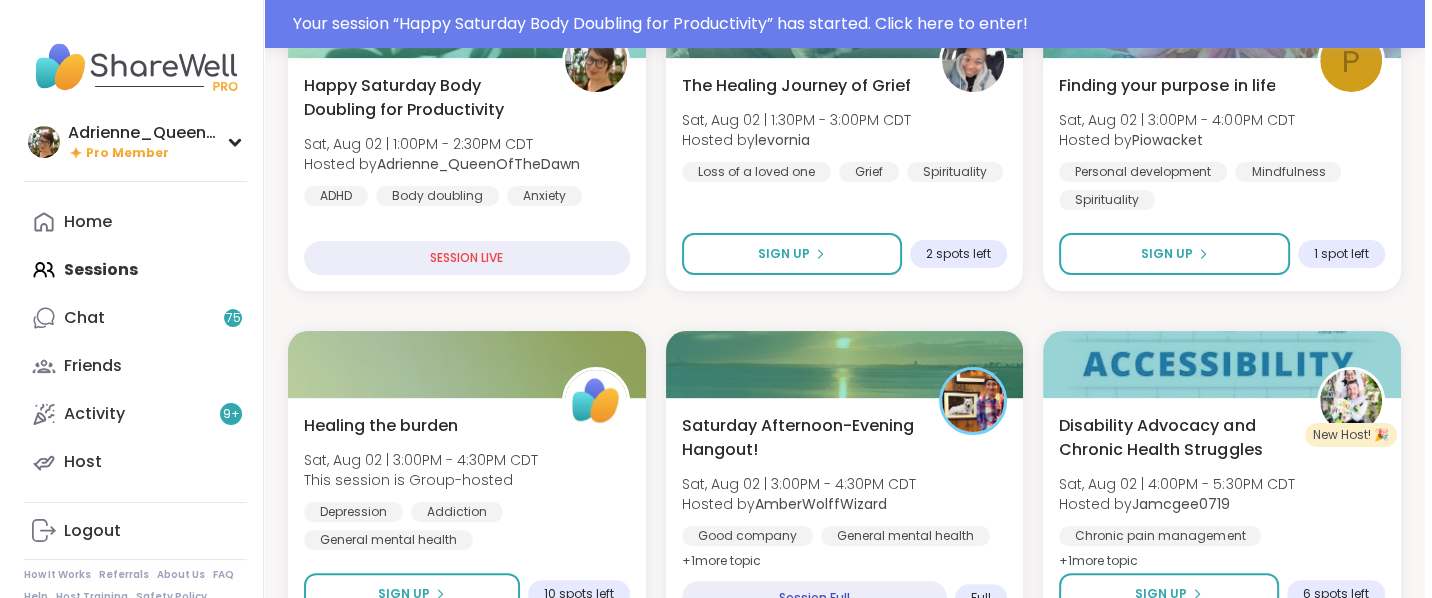 scroll, scrollTop: 571, scrollLeft: 0, axis: vertical 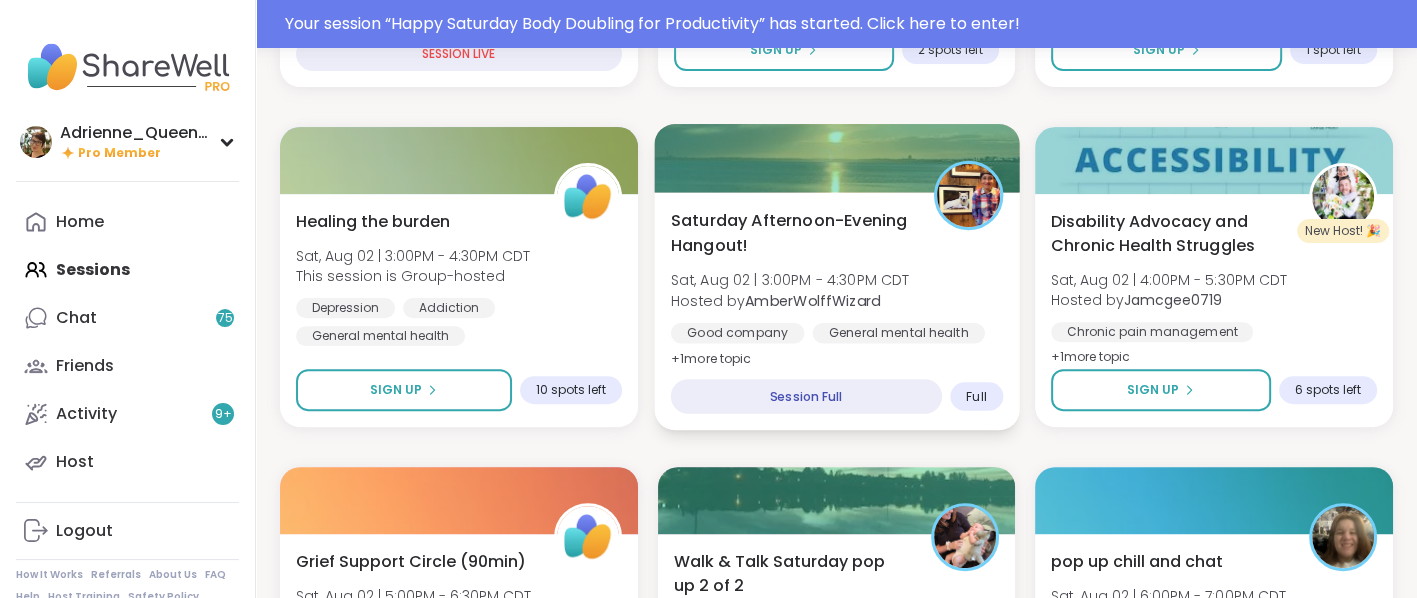 click on "Saturday Afternoon-Evening Hangout!  Sat, Aug 02 | 3:00PM - 4:30PM CDT Hosted by  AmberWolffWizard Good company General mental health Body doubling + 1  more topic" at bounding box center (836, 289) 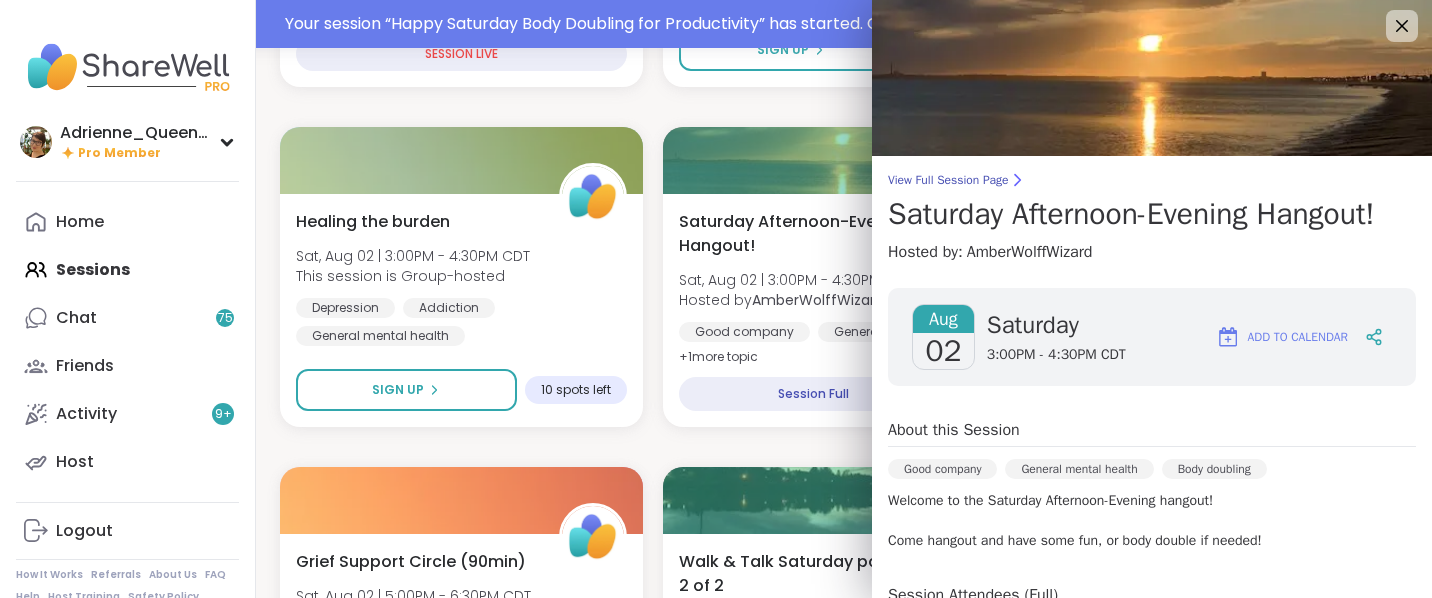 scroll, scrollTop: 0, scrollLeft: 0, axis: both 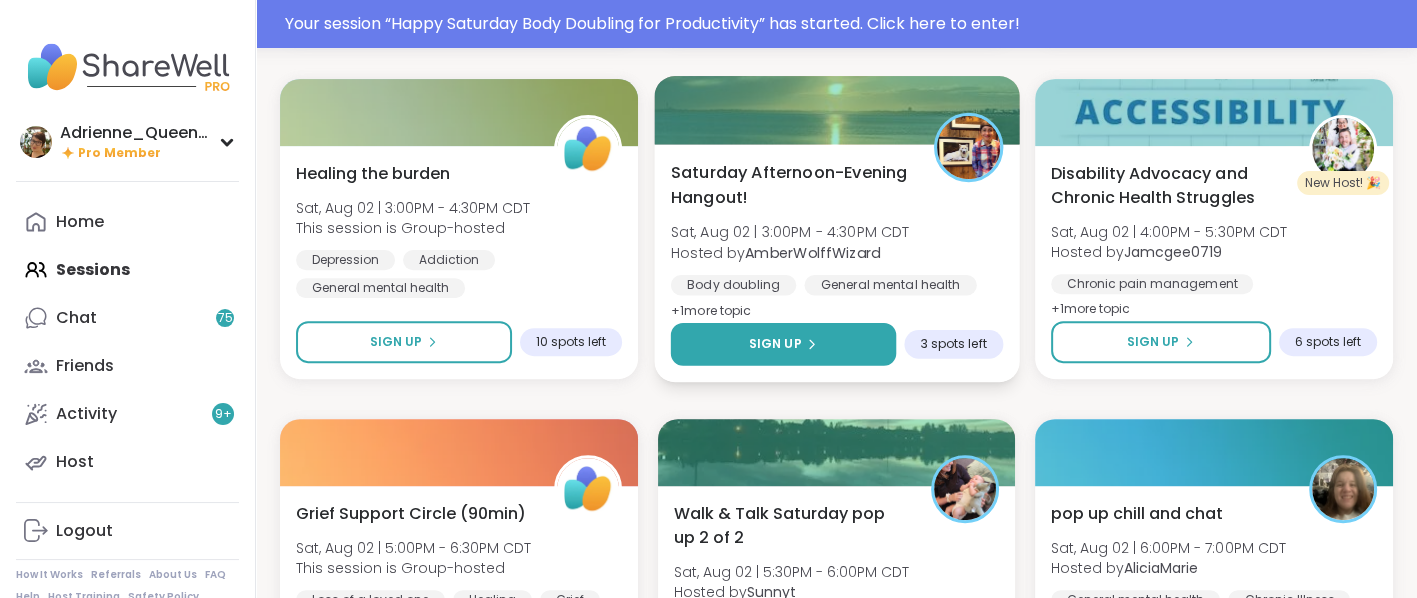 click on "Sign Up" at bounding box center (774, 344) 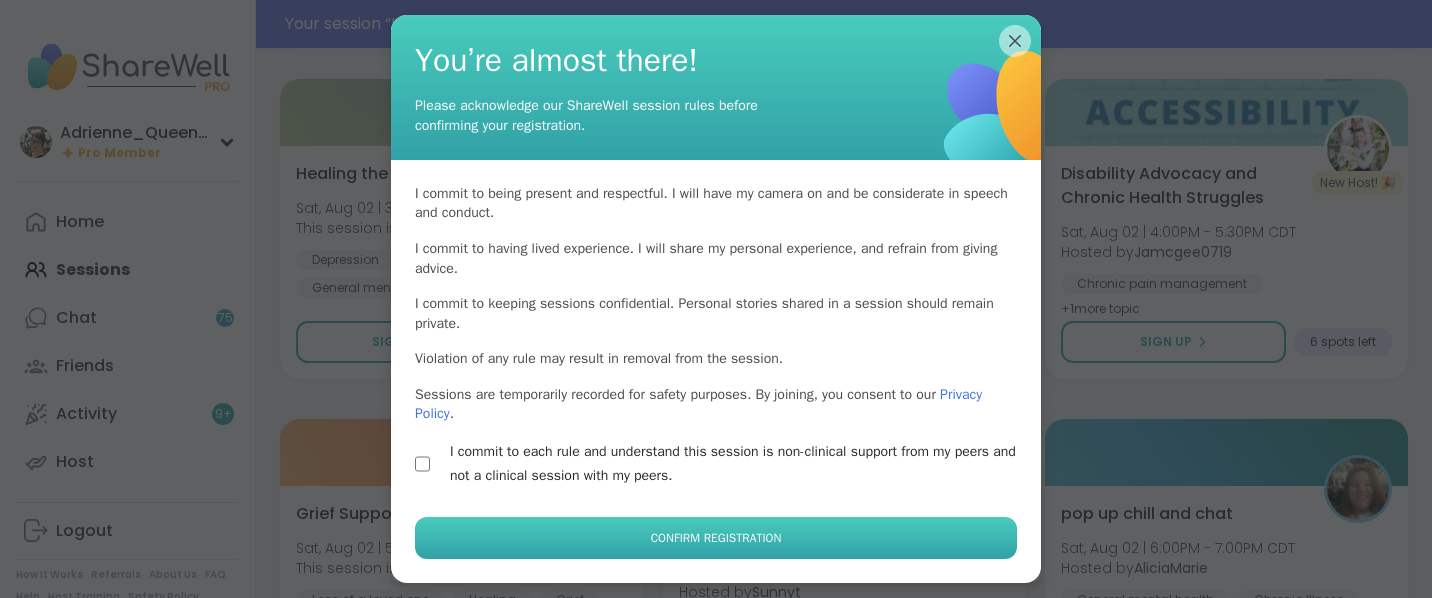 click on "Confirm Registration" at bounding box center [716, 538] 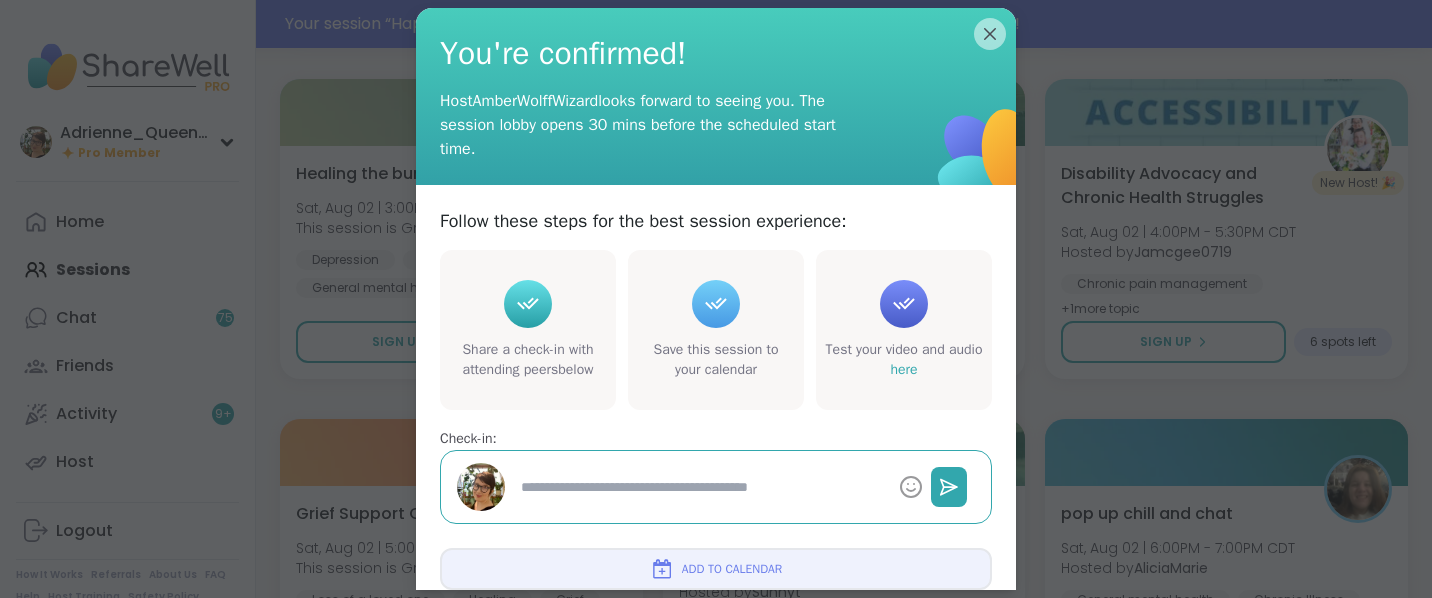type on "*" 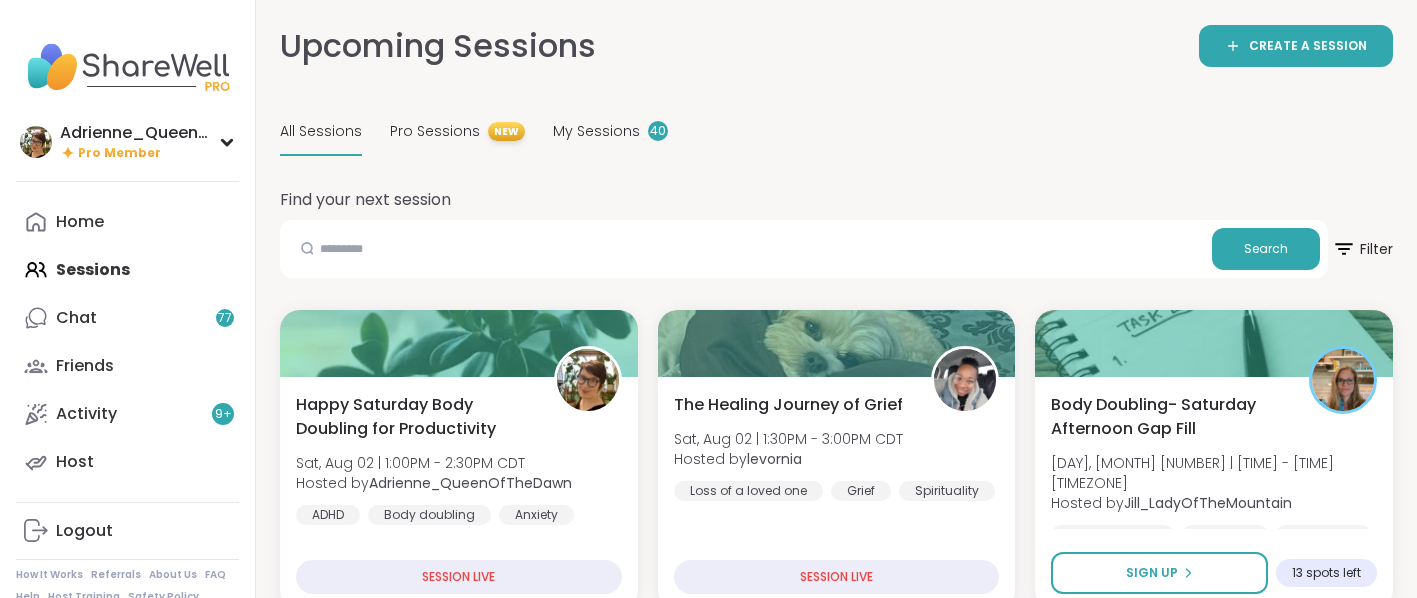 scroll, scrollTop: 571, scrollLeft: 0, axis: vertical 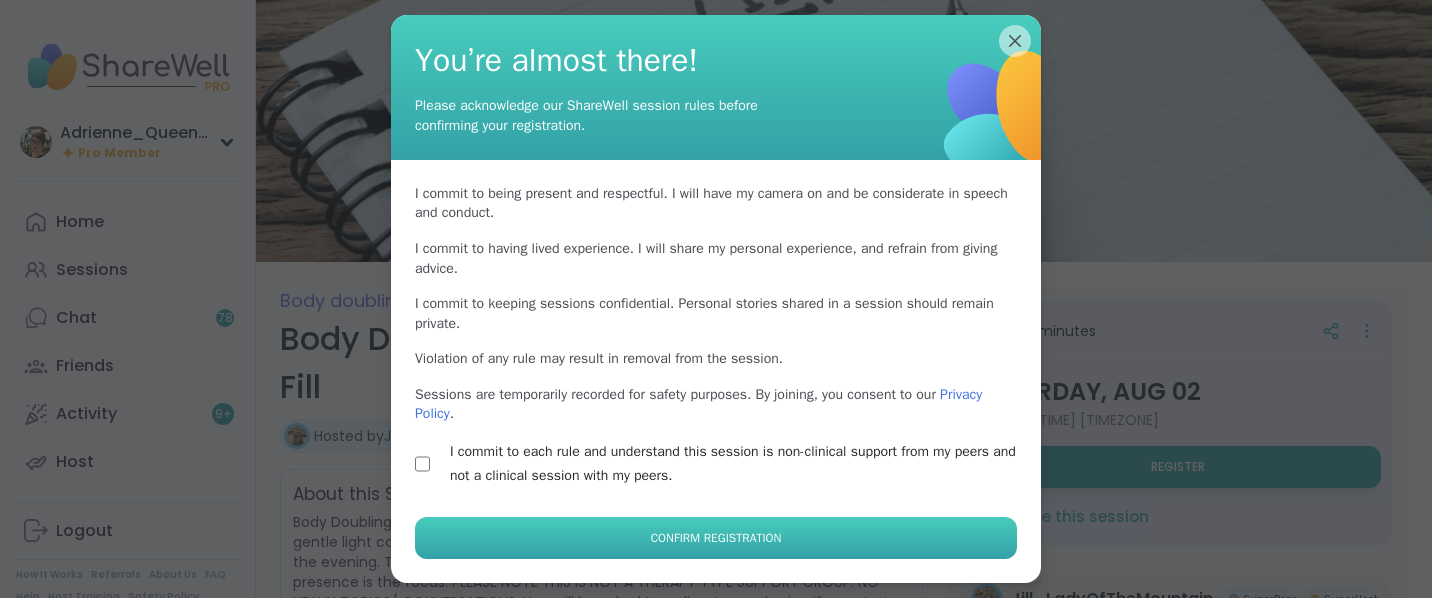 click on "Confirm Registration" at bounding box center [716, 538] 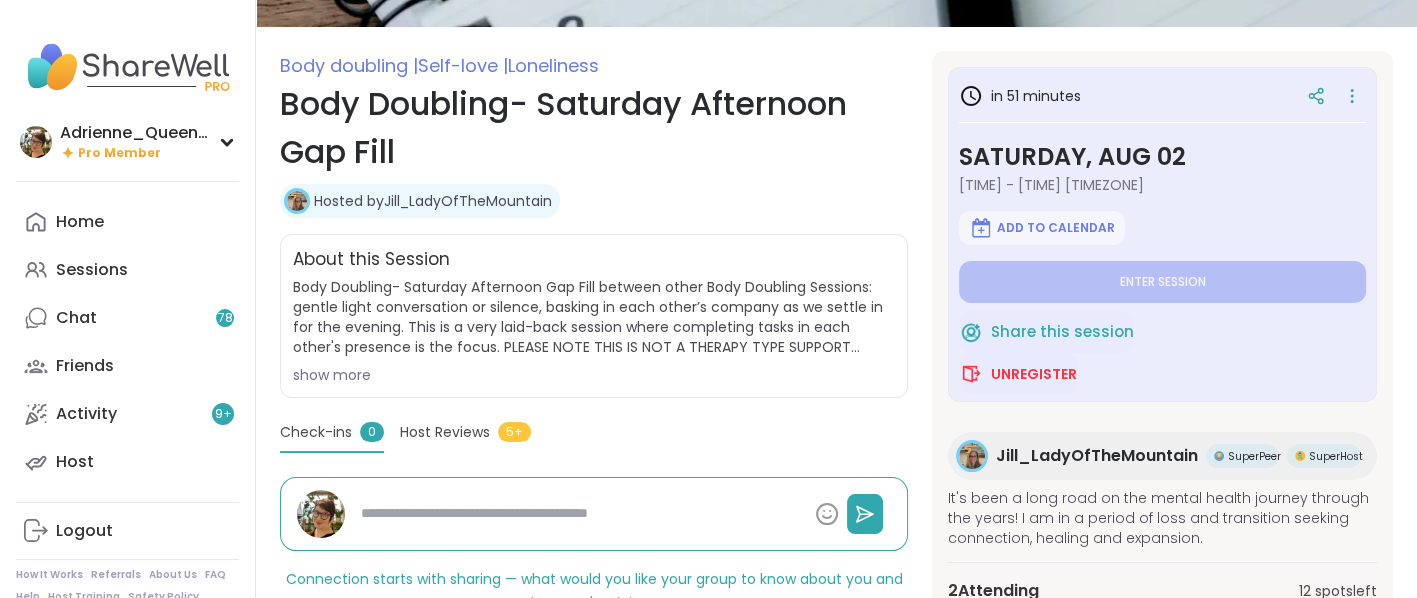 scroll, scrollTop: 239, scrollLeft: 0, axis: vertical 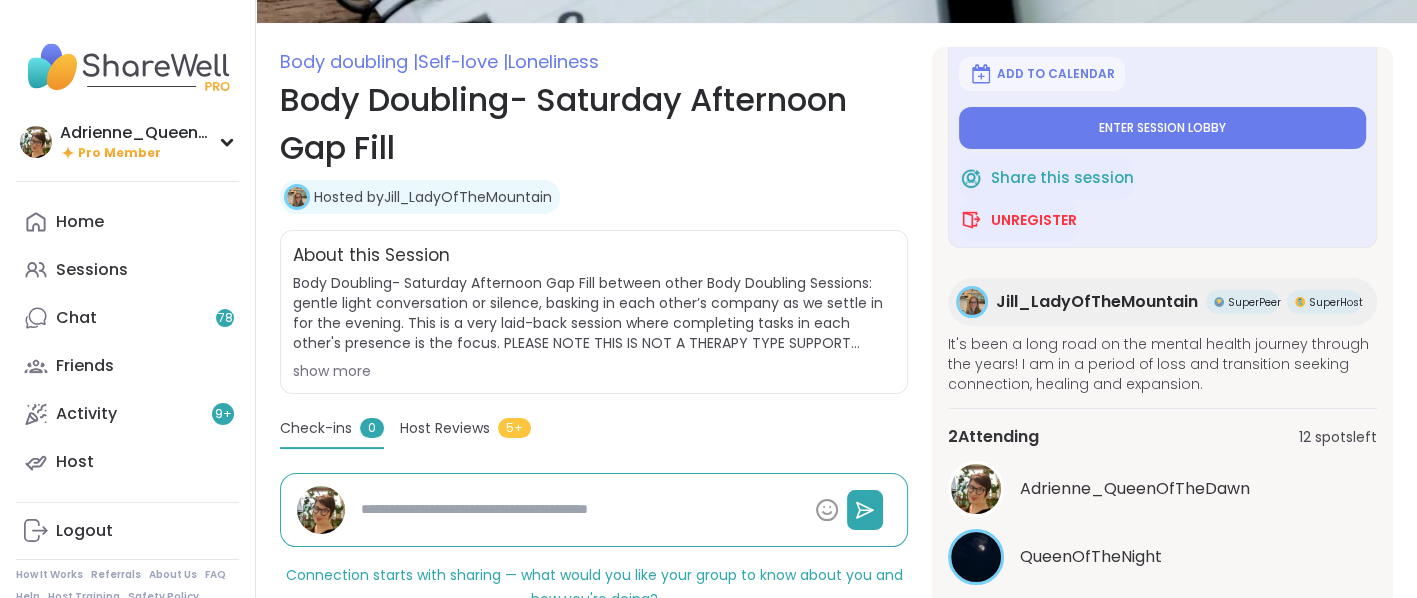 type on "*" 